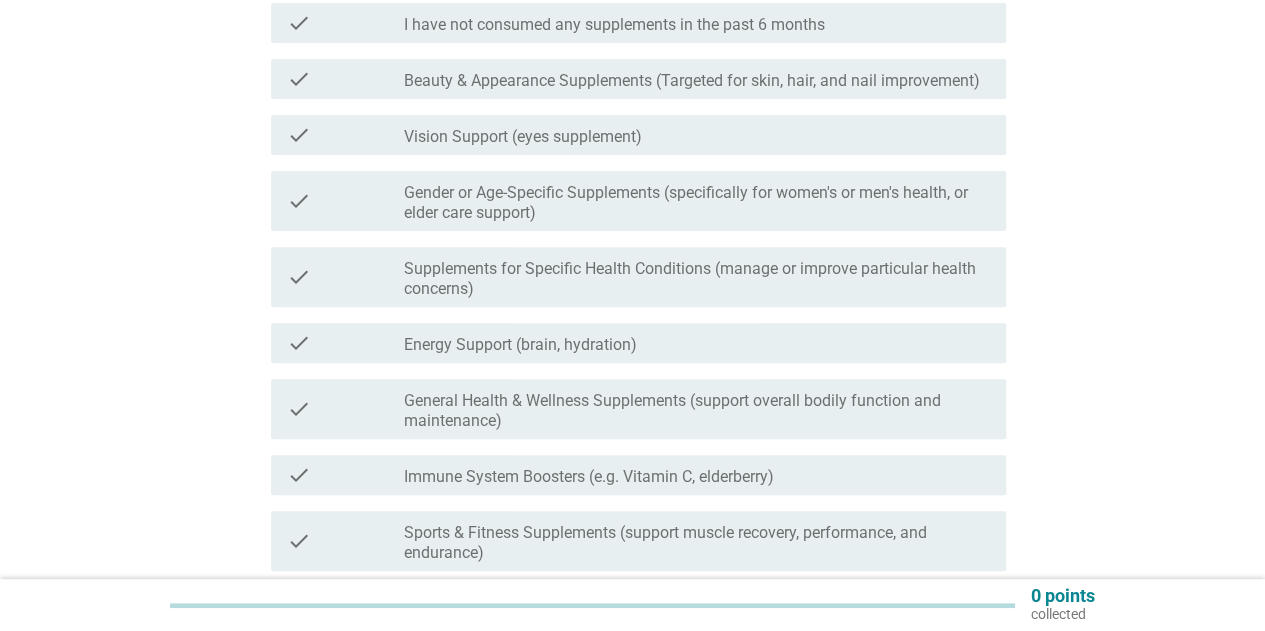 scroll, scrollTop: 100, scrollLeft: 0, axis: vertical 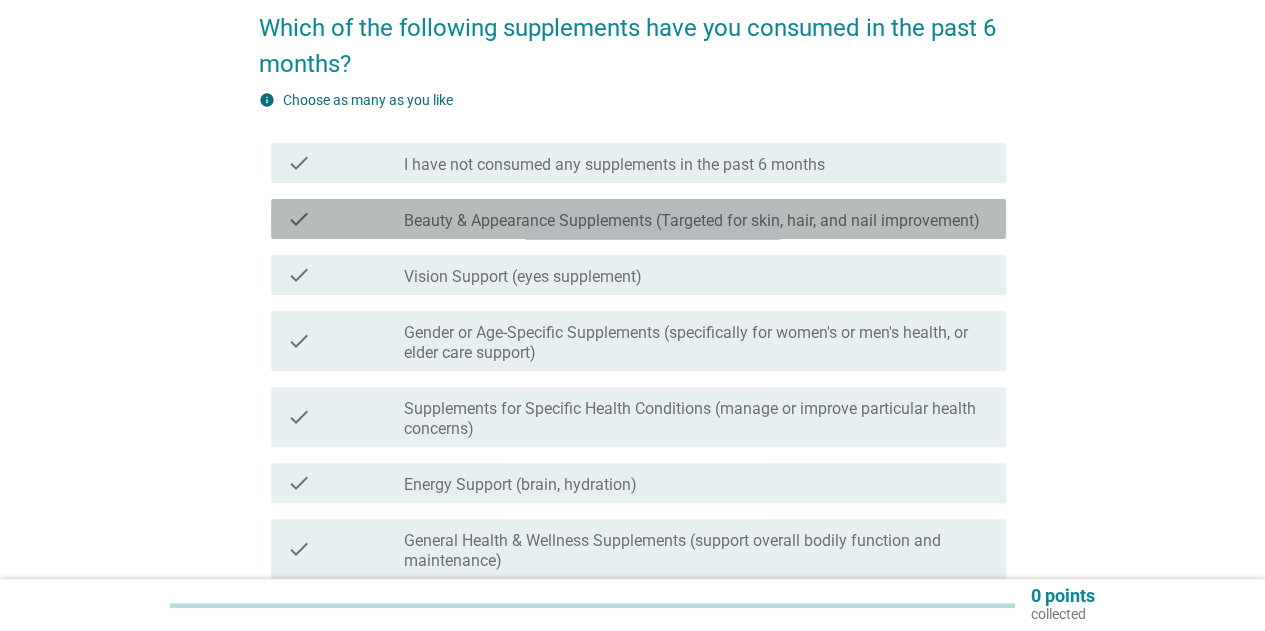 click on "Beauty & Appearance Supplements (Targeted for skin, hair, and nail improvement)" at bounding box center (692, 221) 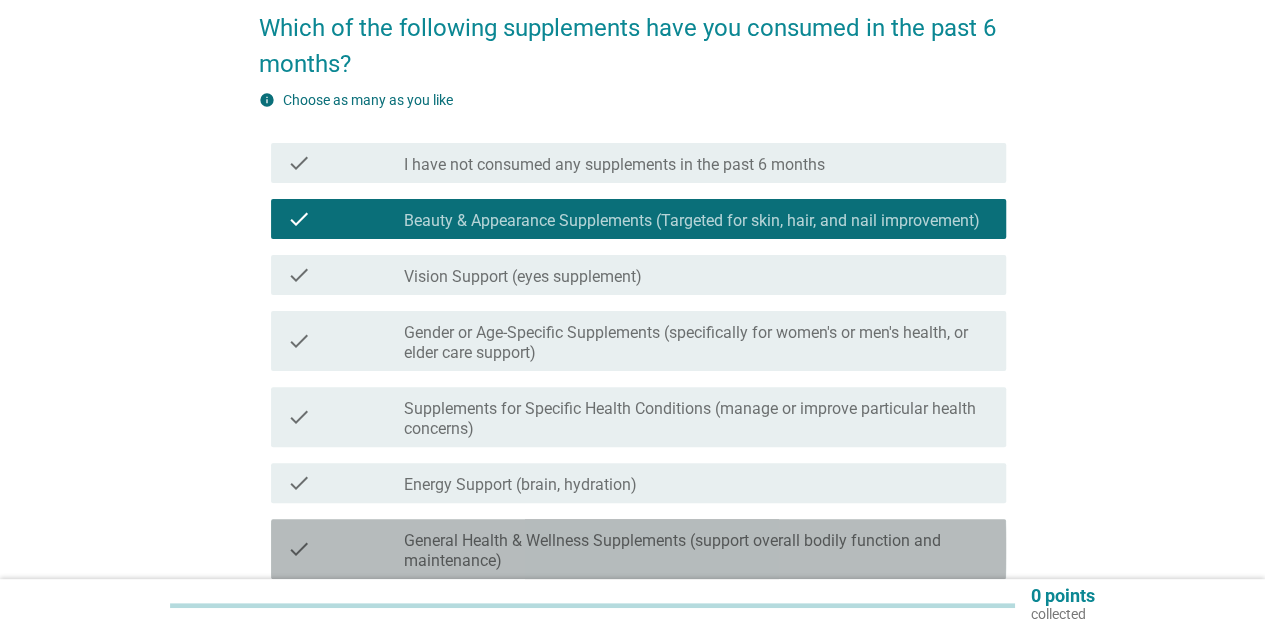 click on "General Health & Wellness Supplements (support overall bodily function and maintenance)" at bounding box center (697, 551) 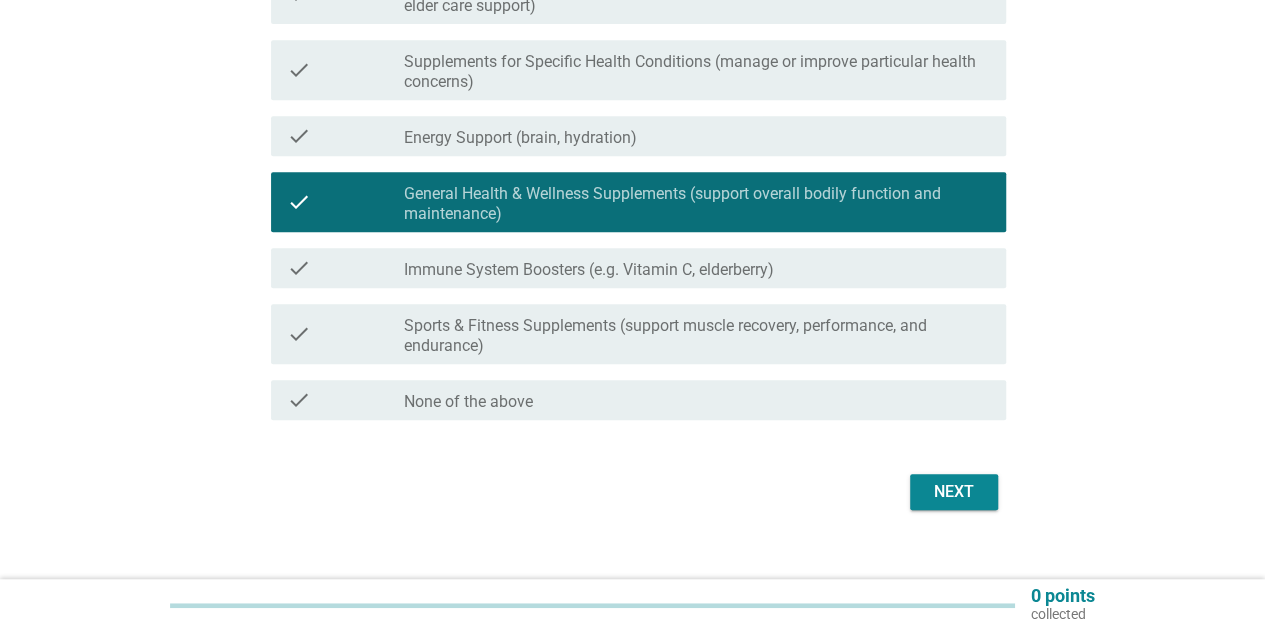 scroll, scrollTop: 474, scrollLeft: 0, axis: vertical 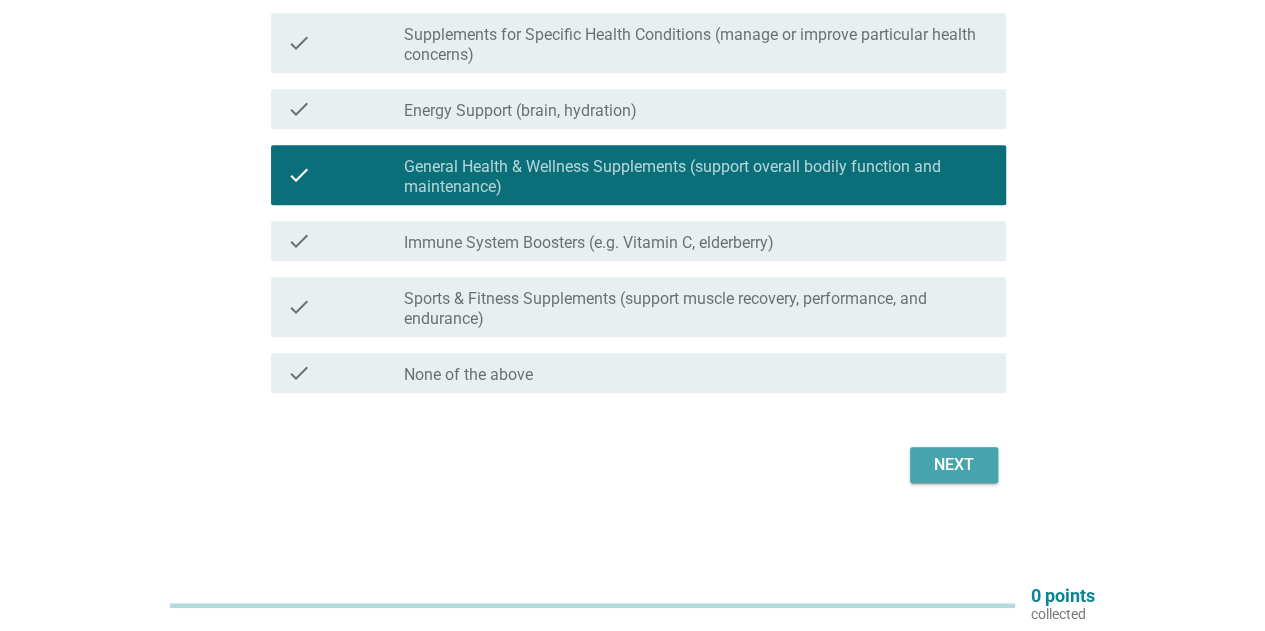 click on "Next" at bounding box center (954, 465) 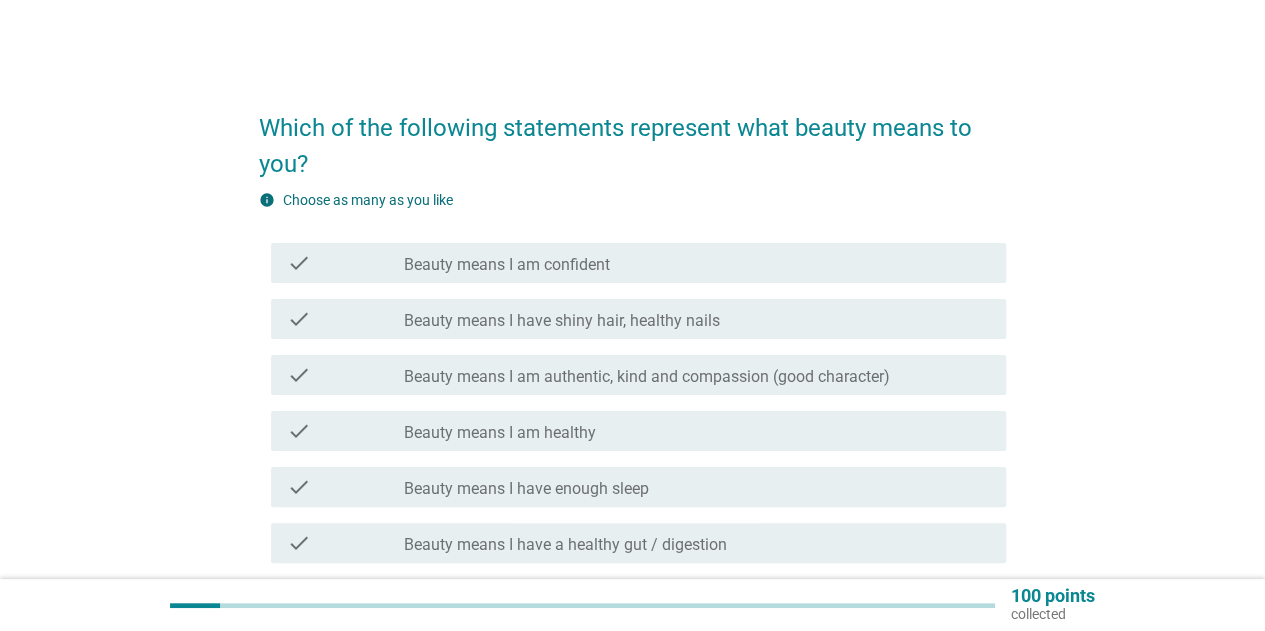 scroll, scrollTop: 100, scrollLeft: 0, axis: vertical 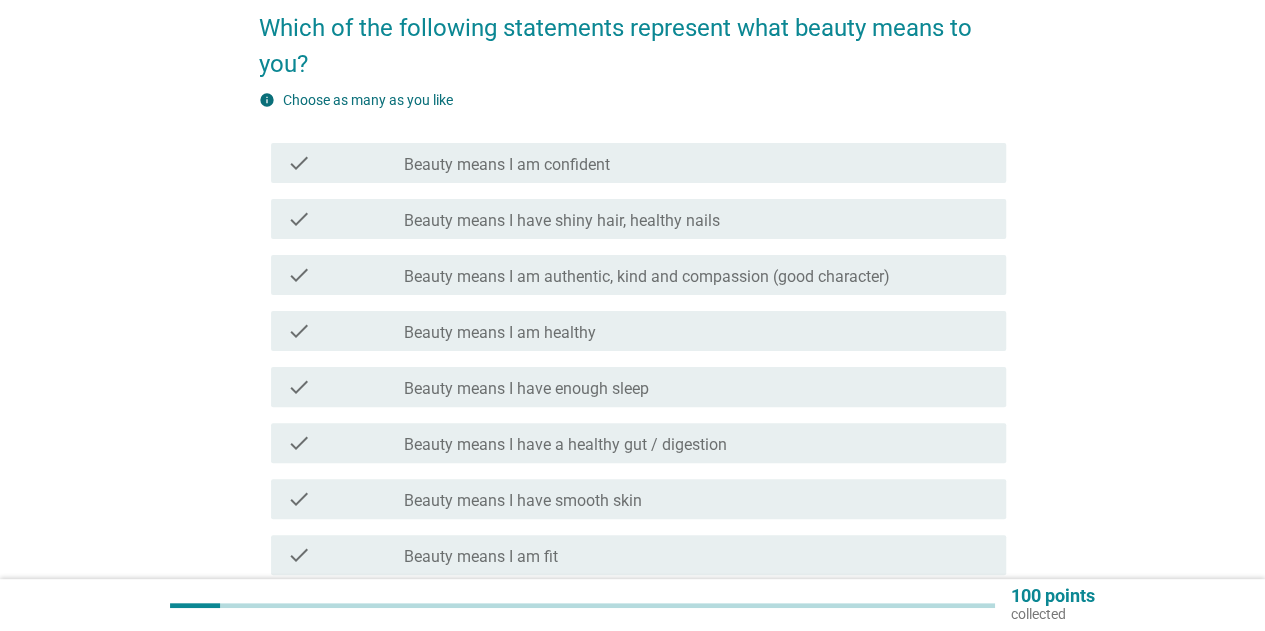 click on "Beauty means I am confident" at bounding box center (507, 165) 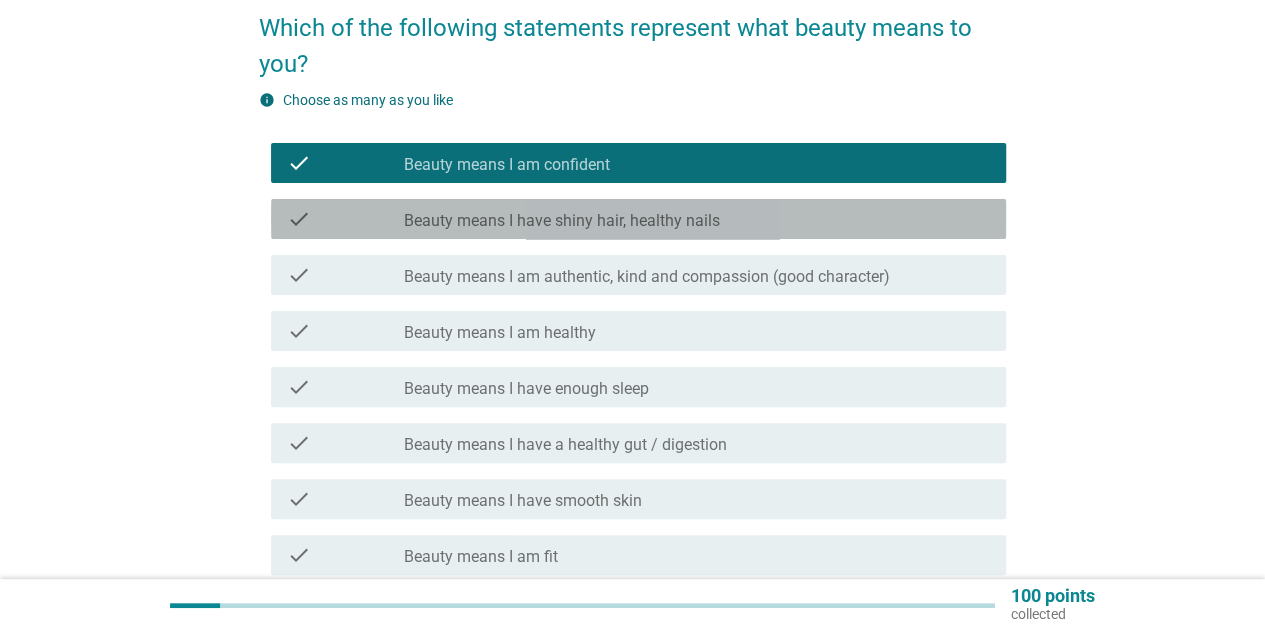 click on "Beauty means I have shiny hair, healthy nails" at bounding box center (562, 221) 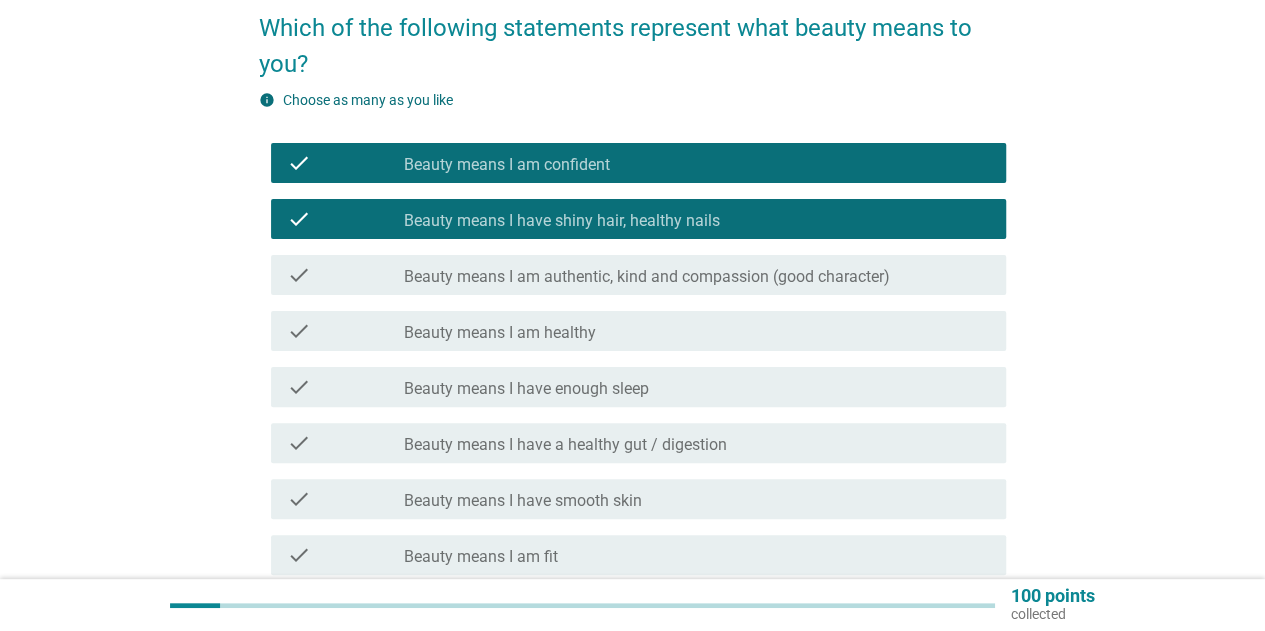 click on "check     check_box_outline_blank Beauty means I am authentic, kind and compassion (good character)" at bounding box center (638, 275) 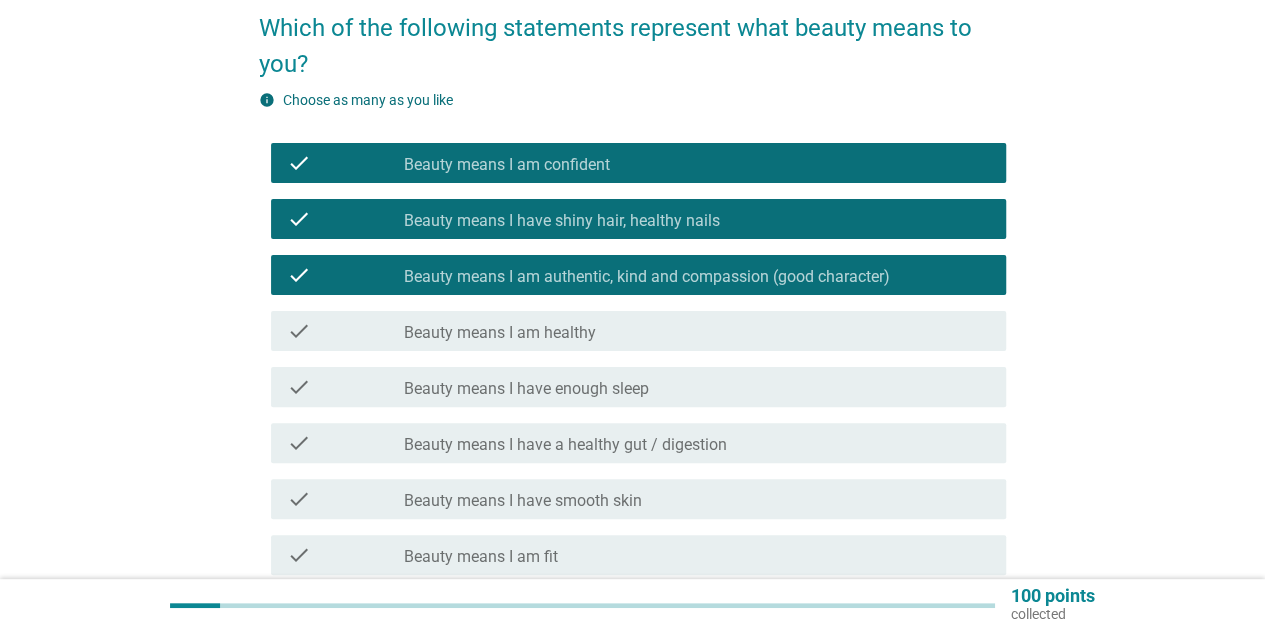 scroll, scrollTop: 200, scrollLeft: 0, axis: vertical 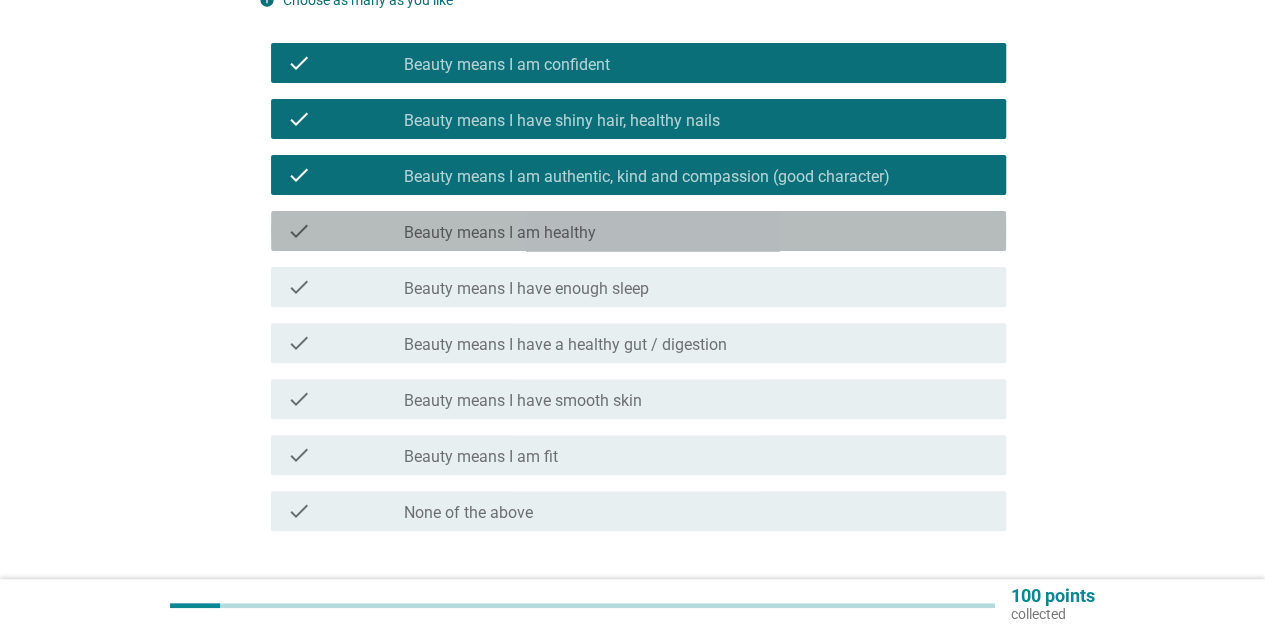 click on "Beauty means I am healthy" at bounding box center (500, 233) 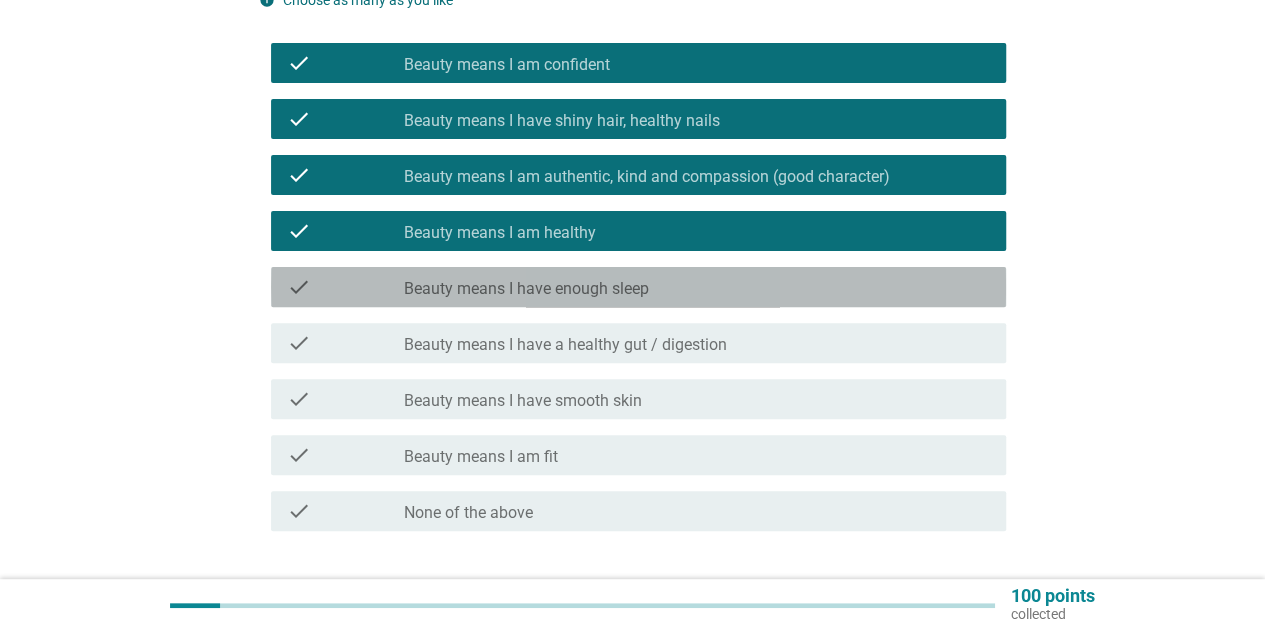 click on "Beauty means I have enough sleep" at bounding box center (526, 289) 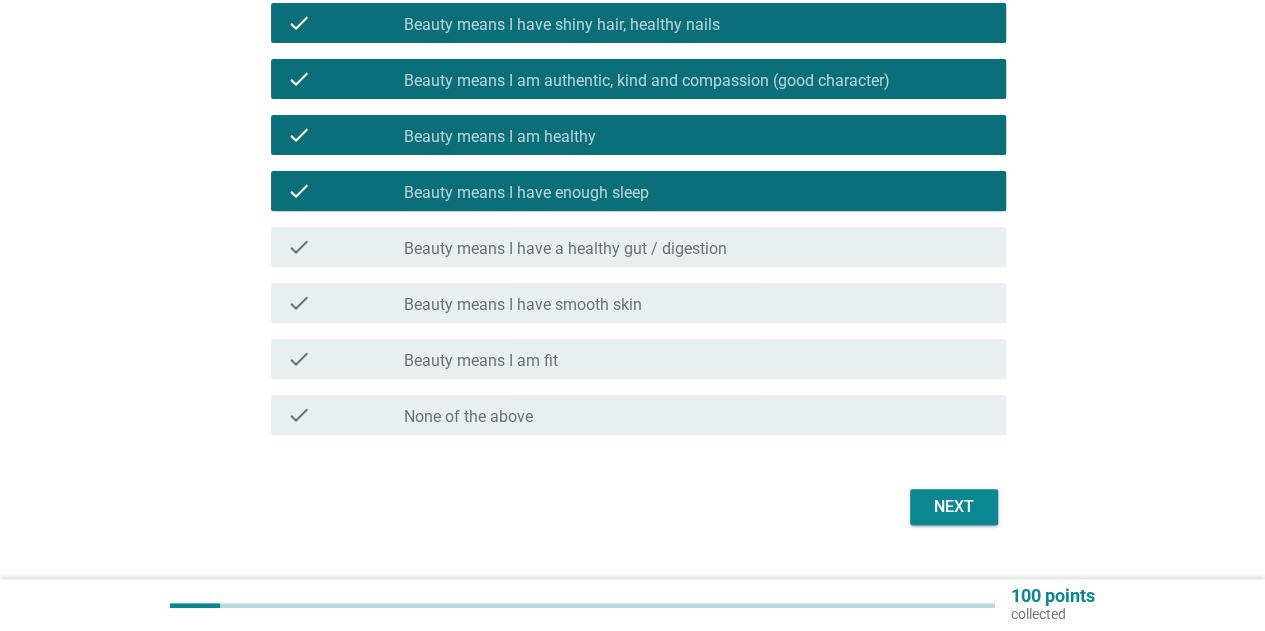 scroll, scrollTop: 300, scrollLeft: 0, axis: vertical 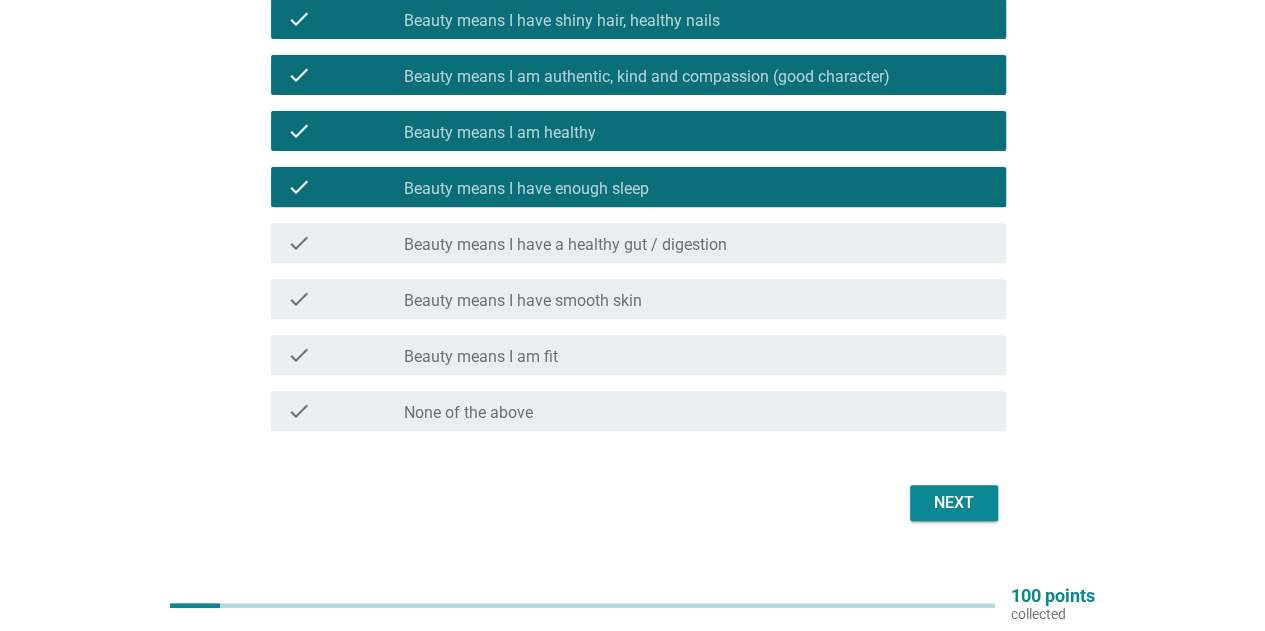 click on "Beauty means I have smooth skin" at bounding box center (523, 301) 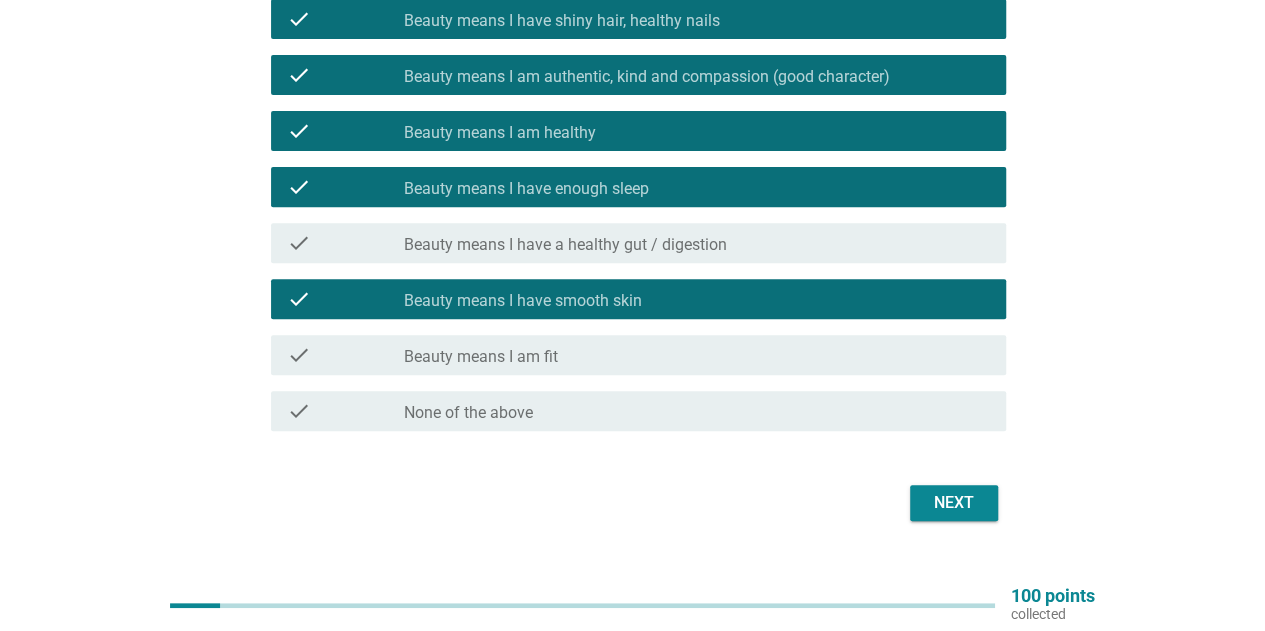 click on "check_box_outline_blank Beauty means I am fit" at bounding box center (697, 355) 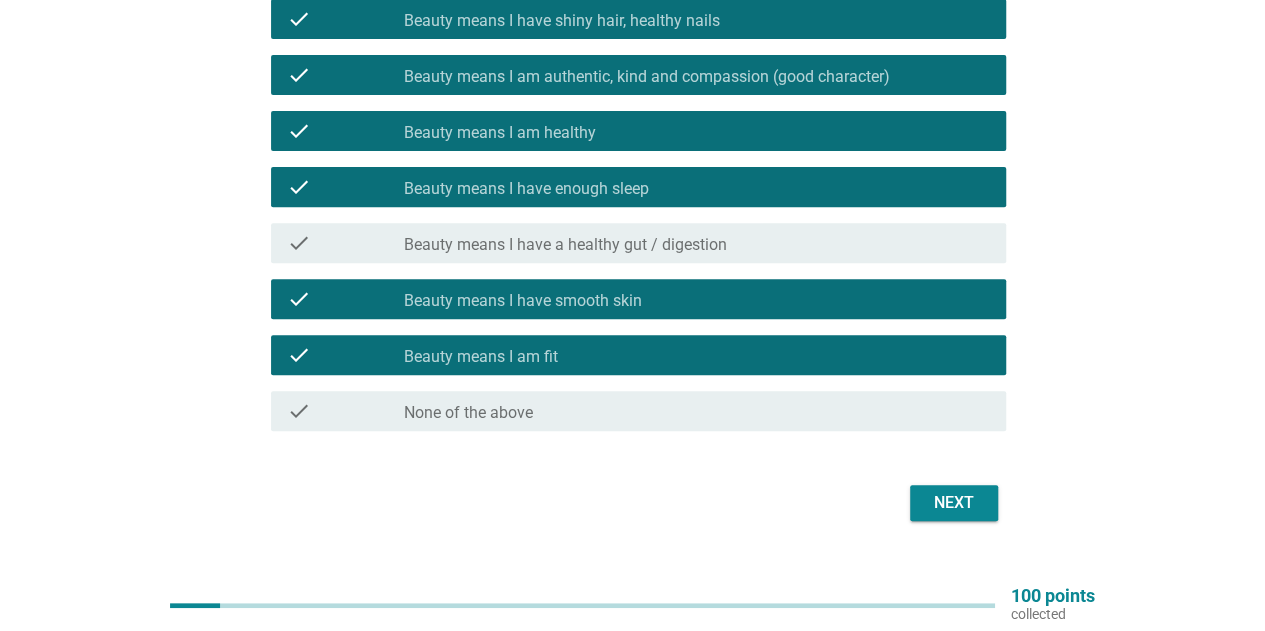 click on "Next" at bounding box center (954, 503) 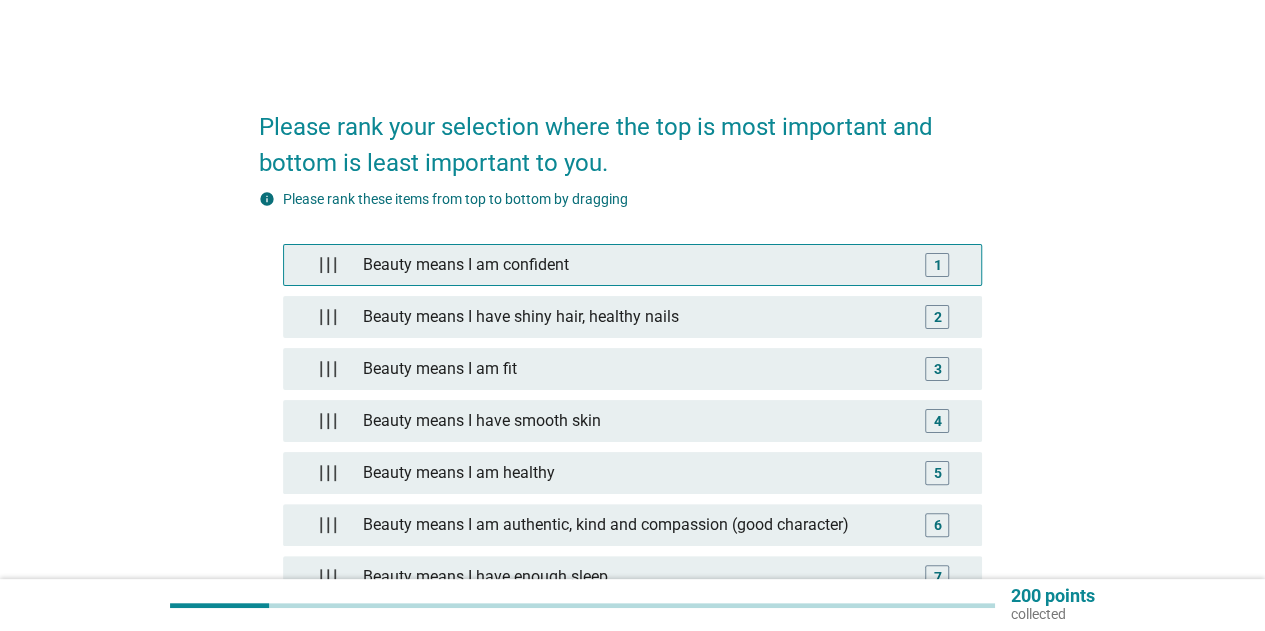 scroll, scrollTop: 0, scrollLeft: 0, axis: both 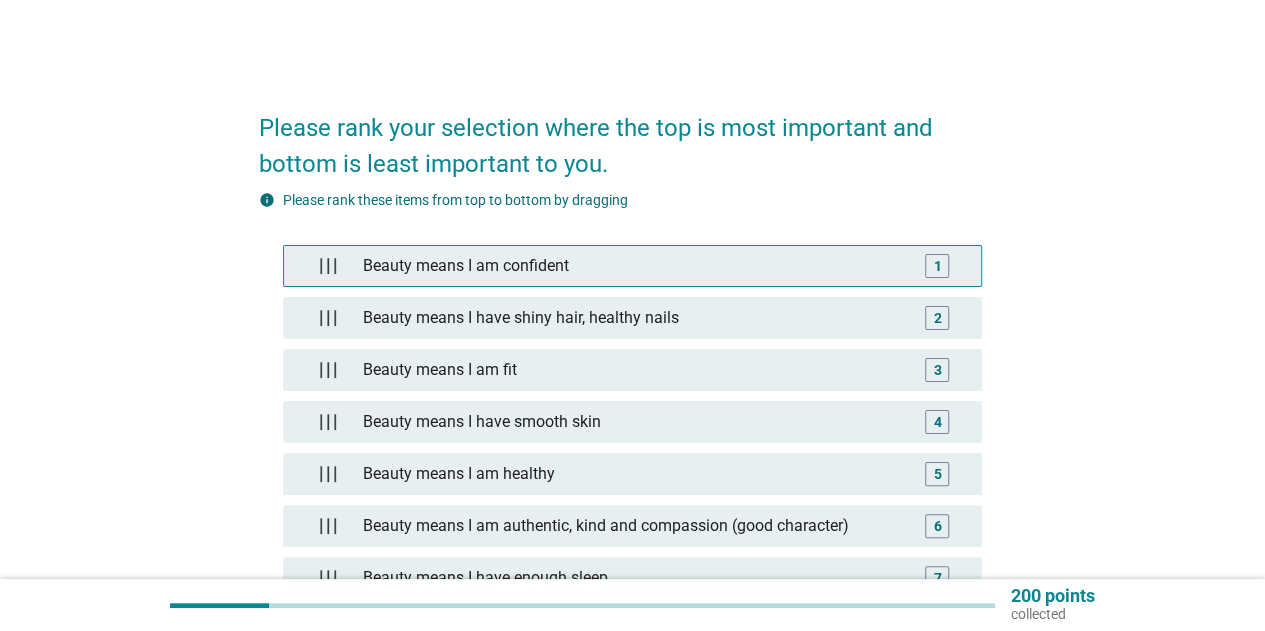 click on "Beauty means I am confident" at bounding box center (632, 266) 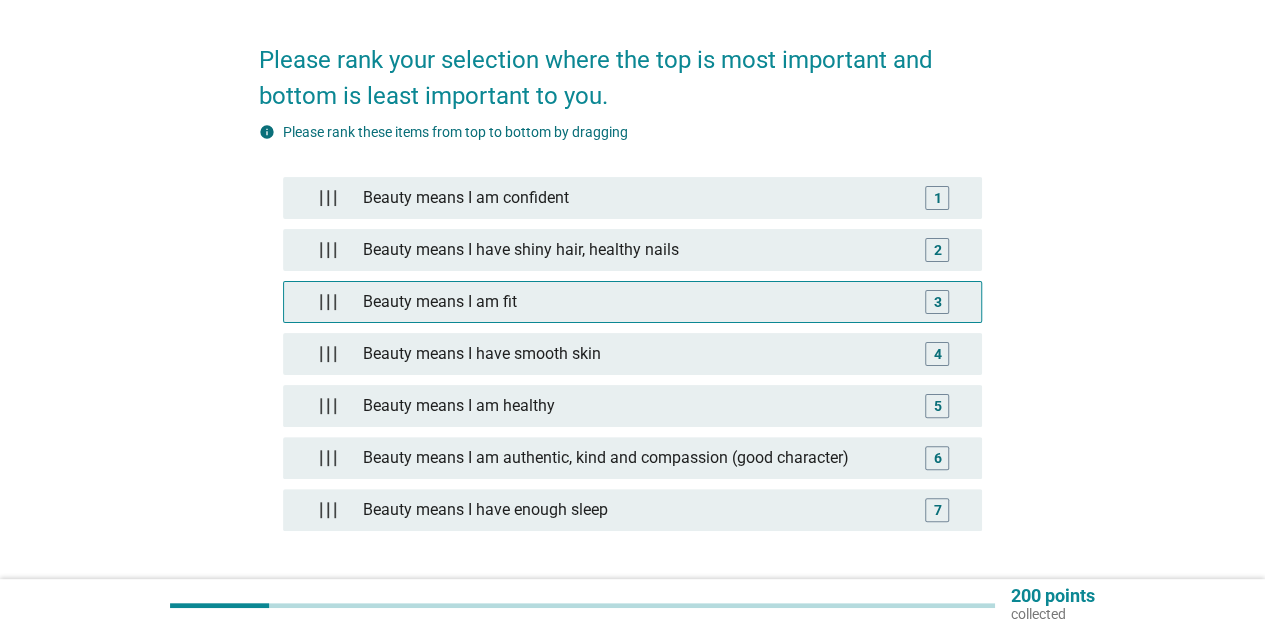scroll, scrollTop: 200, scrollLeft: 0, axis: vertical 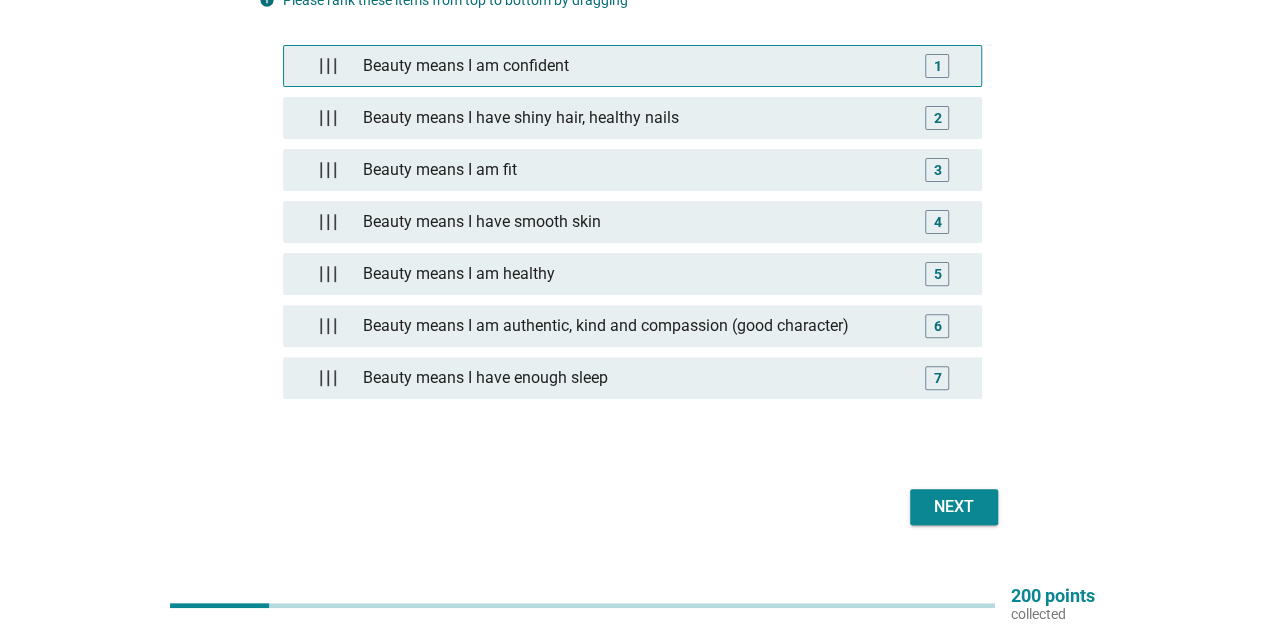 click on "Beauty means I am confident" at bounding box center (632, 66) 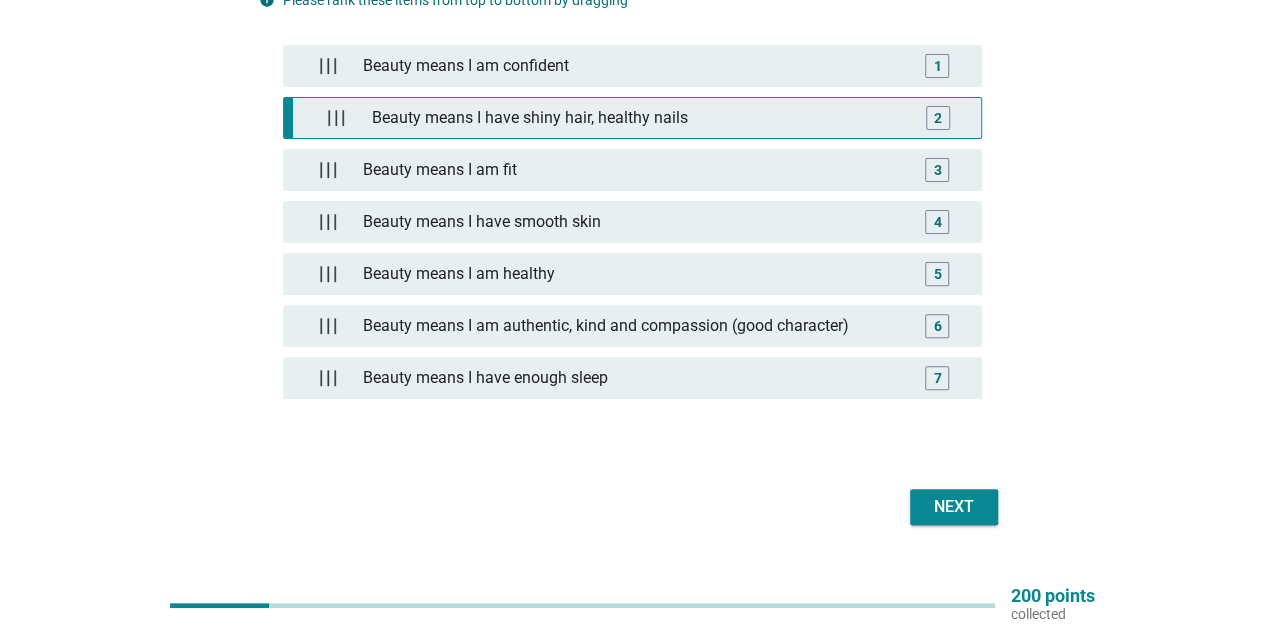 click on "Beauty means I have shiny hair, healthy nails" at bounding box center (637, 118) 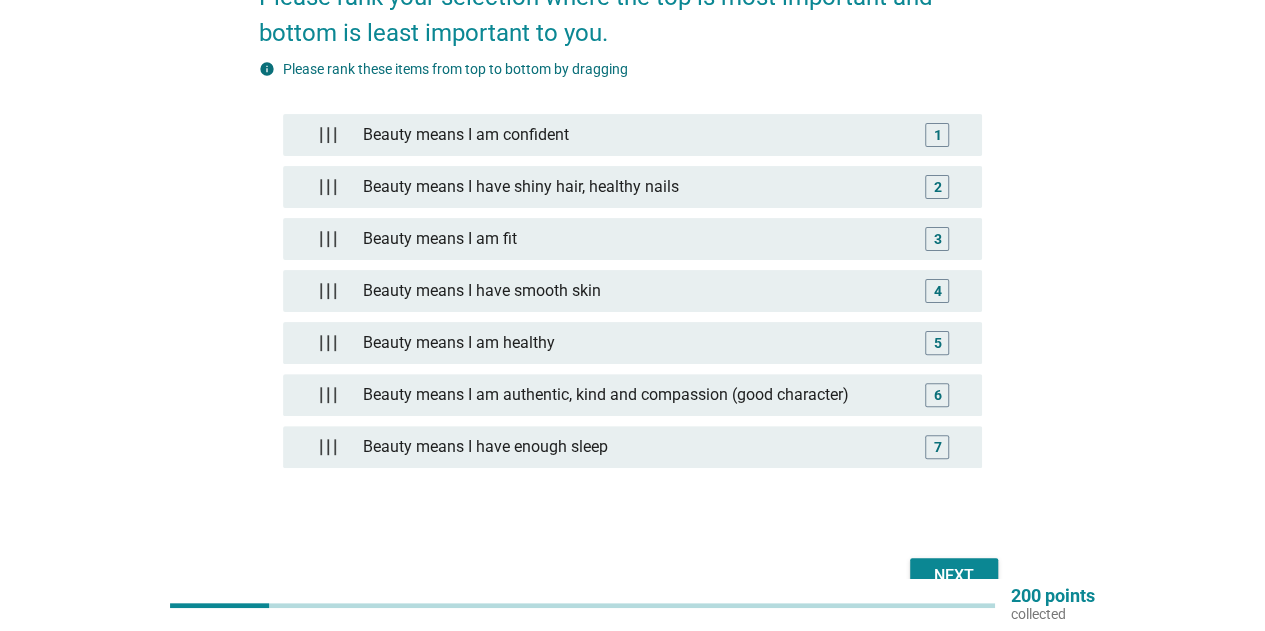 scroll, scrollTop: 100, scrollLeft: 0, axis: vertical 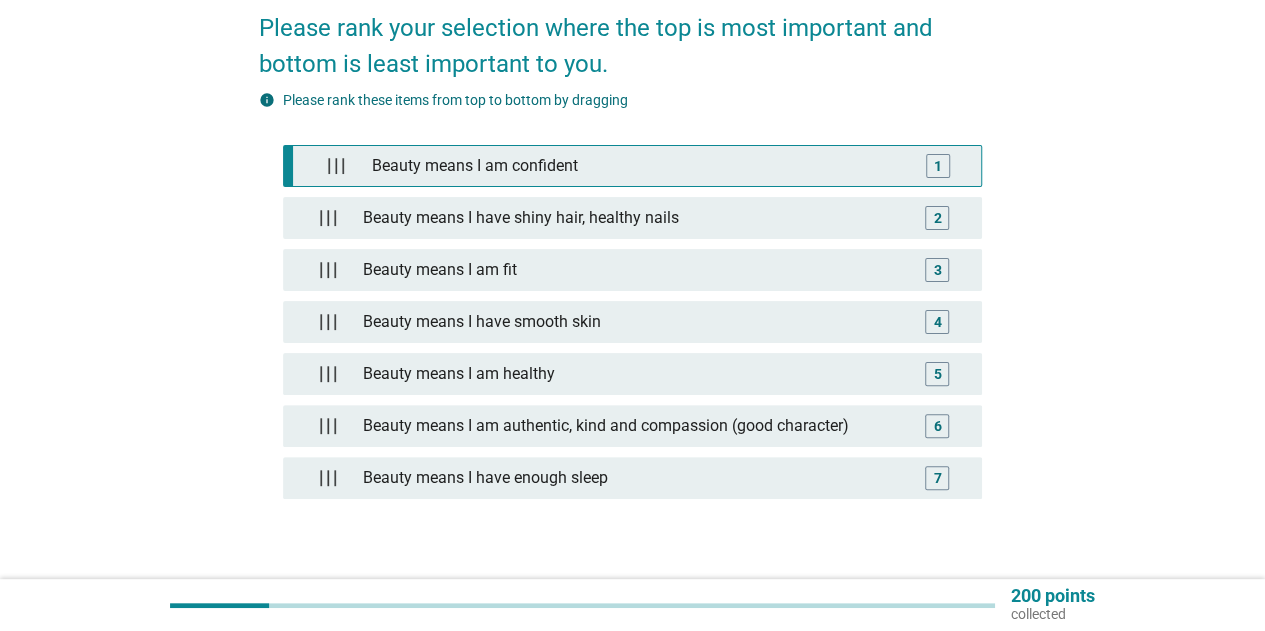 click on "1" at bounding box center [937, 166] 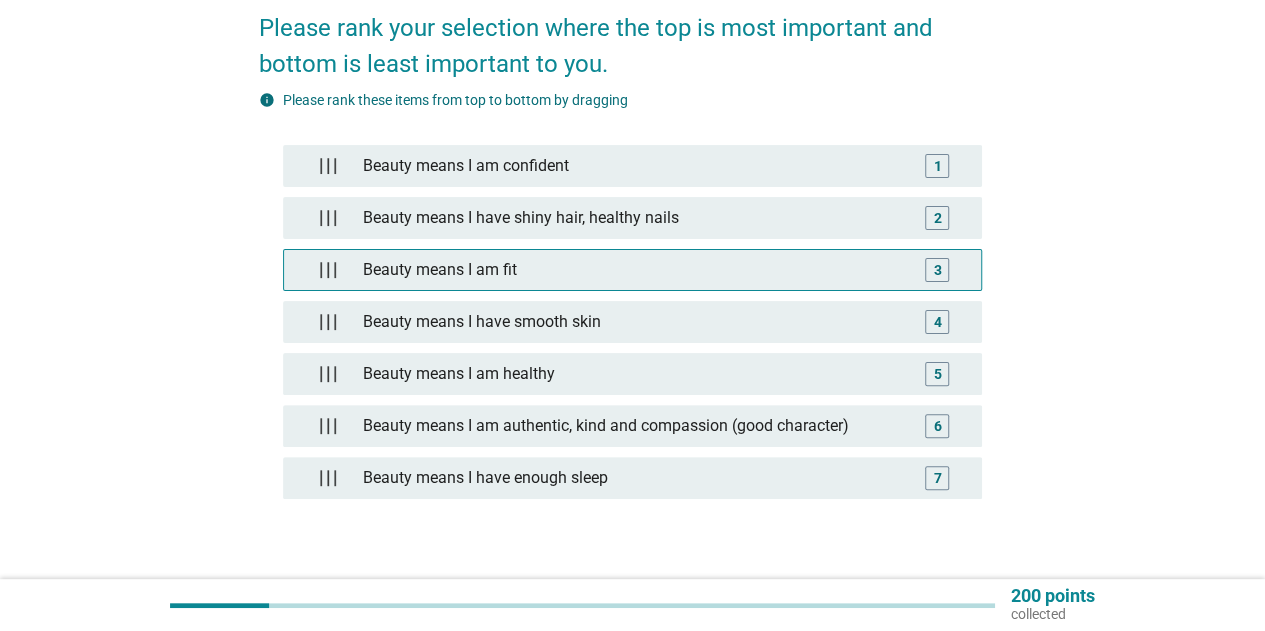 click on "Beauty means I am fit" at bounding box center [632, 270] 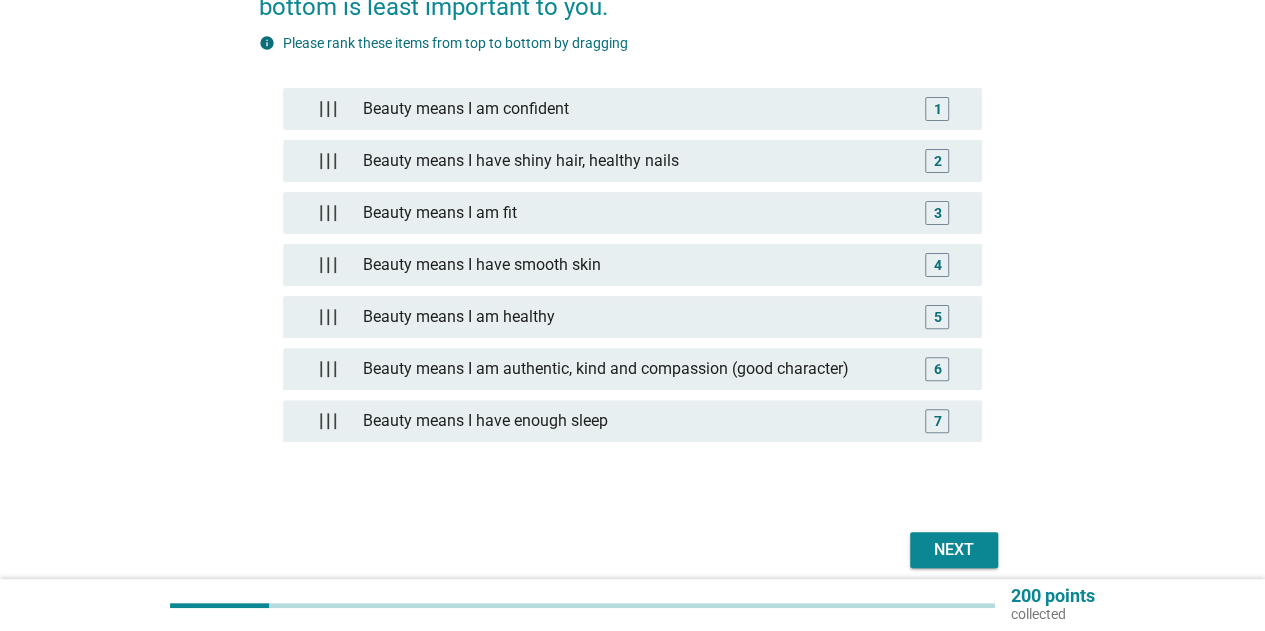 scroll, scrollTop: 237, scrollLeft: 0, axis: vertical 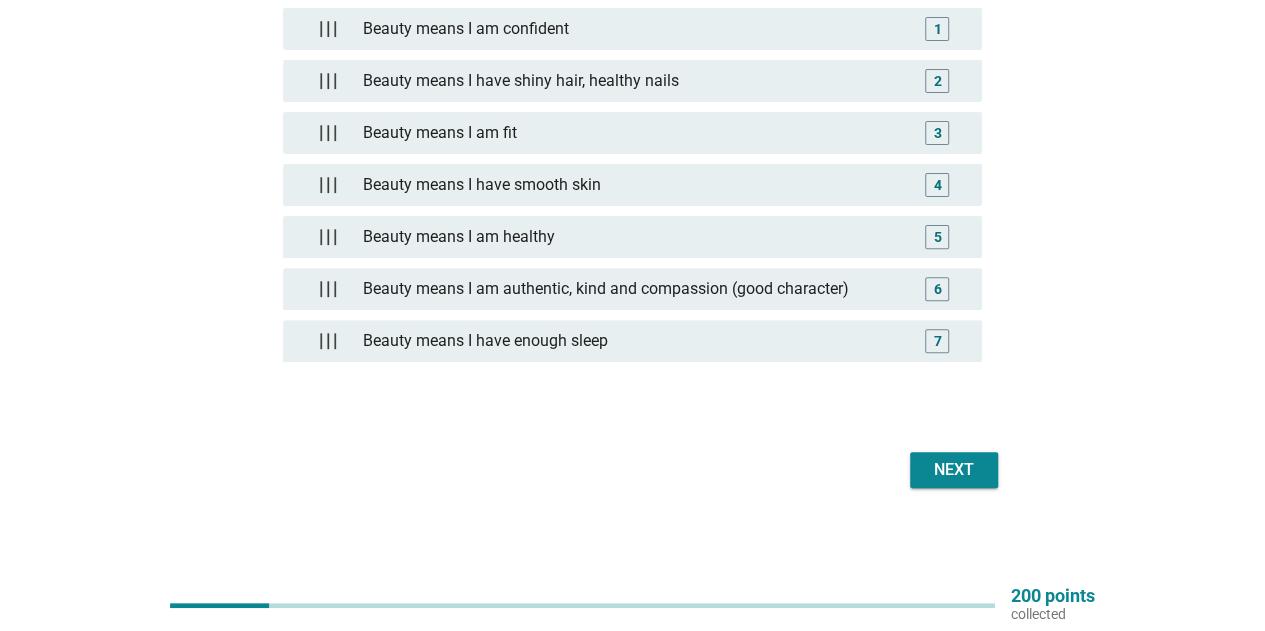 click on "Please rank your selection where the top is most important and bottom is least important to you.     info   Please rank these items from top to bottom by dragging     Beauty means I am confident   1   Beauty means I have shiny hair, healthy nails   2   Beauty means I am fit   3   Beauty means I have smooth skin   4   Beauty means I am healthy   5   Beauty means I am authentic, kind and compassion (good character)   6   Beauty means I have enough sleep   7   Next" at bounding box center (632, 173) 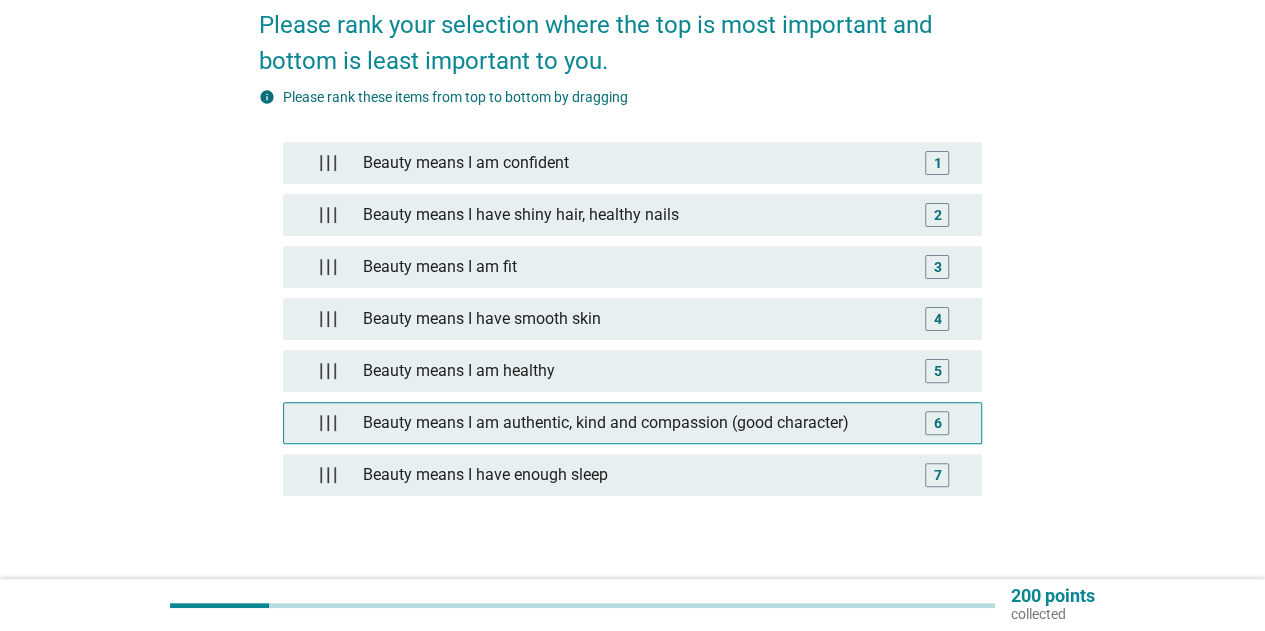 scroll, scrollTop: 200, scrollLeft: 0, axis: vertical 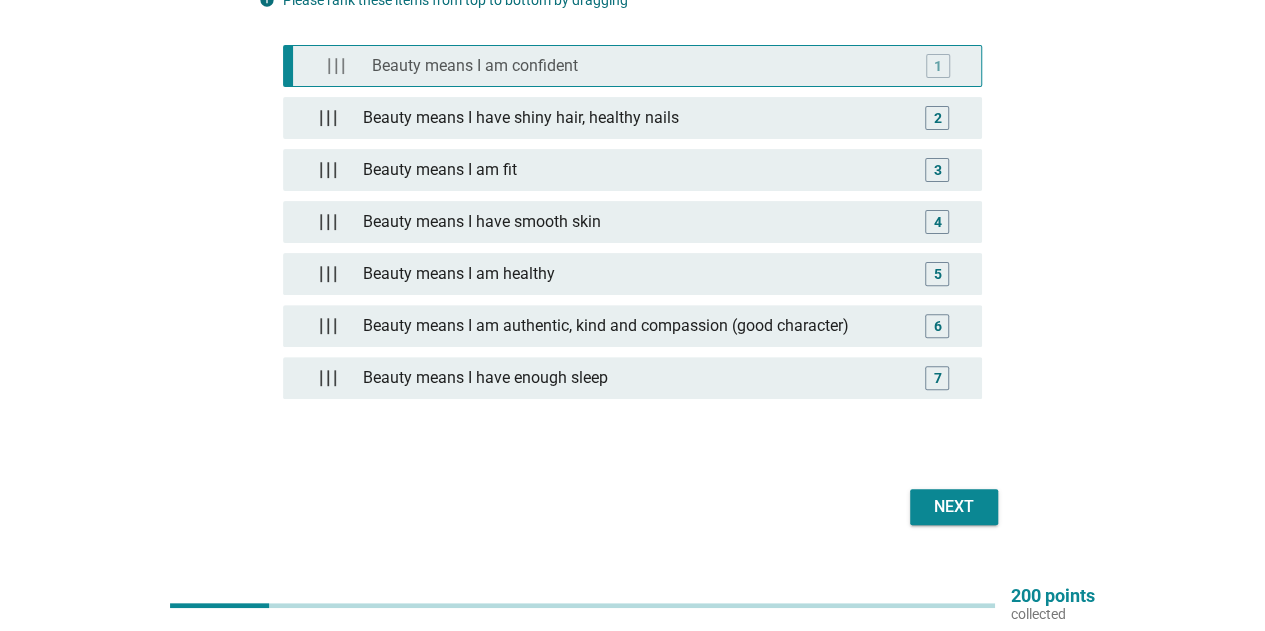type 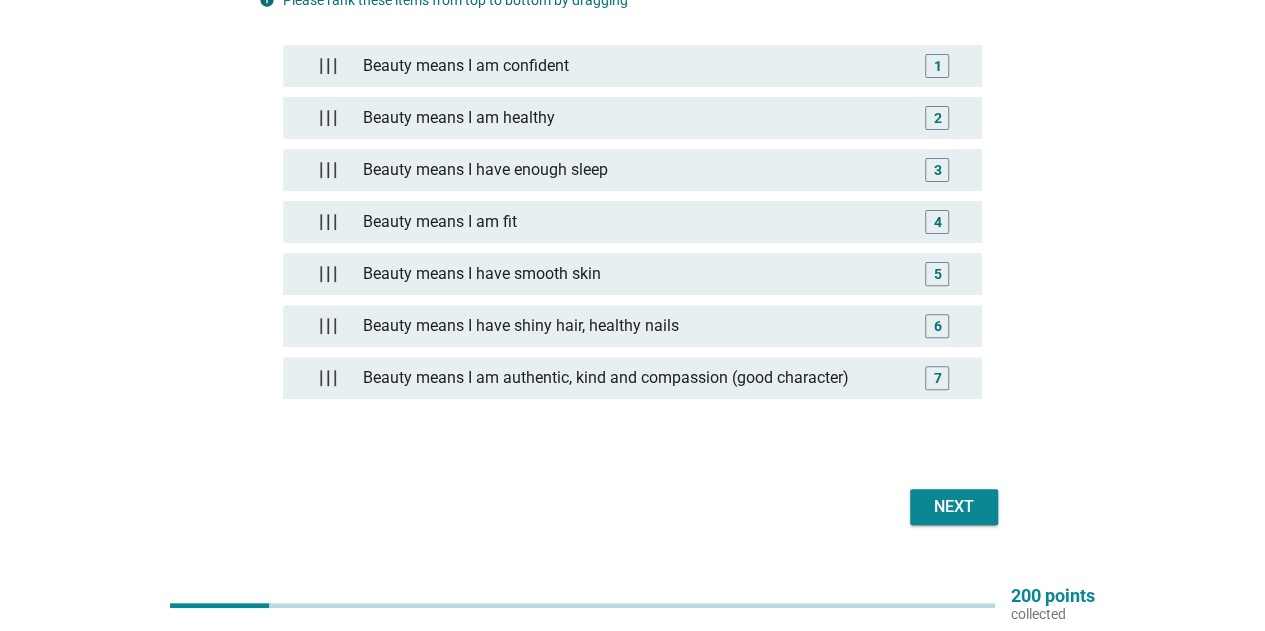 click on "Next" at bounding box center (954, 507) 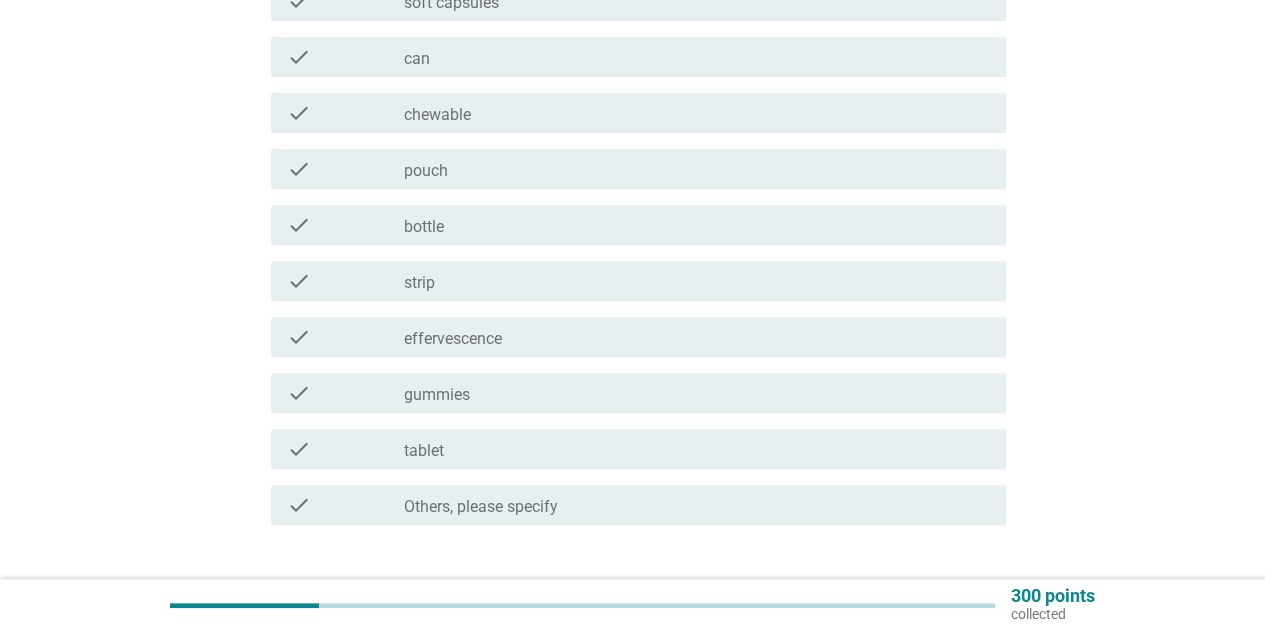 scroll, scrollTop: 350, scrollLeft: 0, axis: vertical 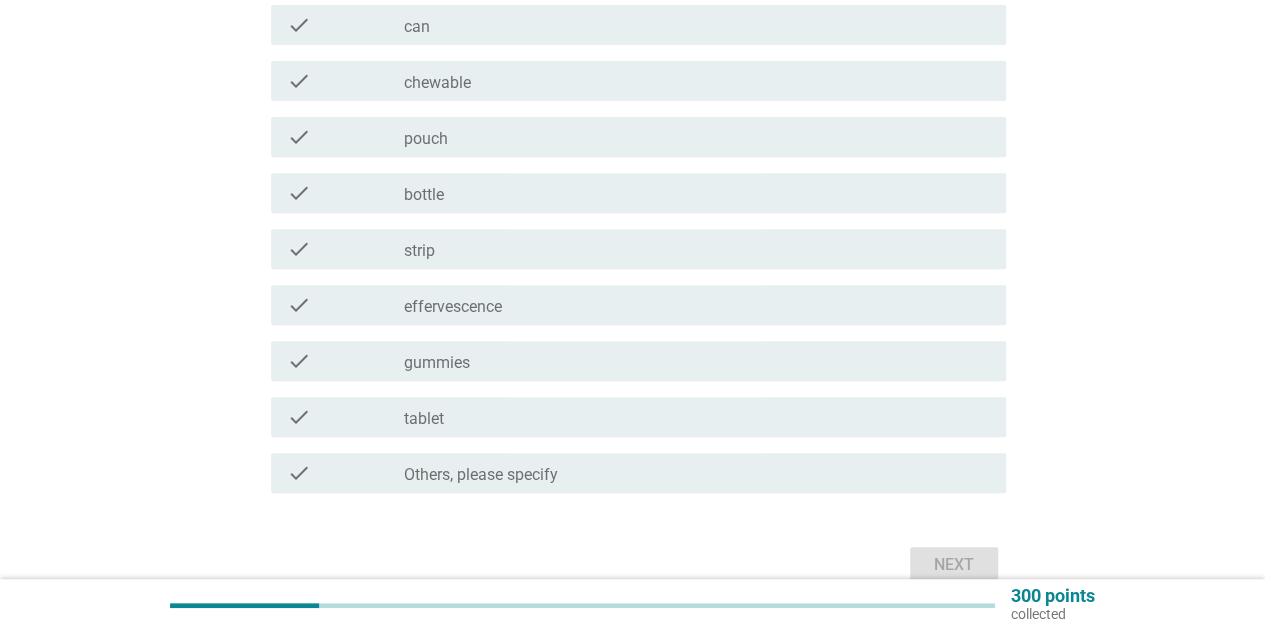 click on "check_box_outline_blank chewable" at bounding box center [697, 81] 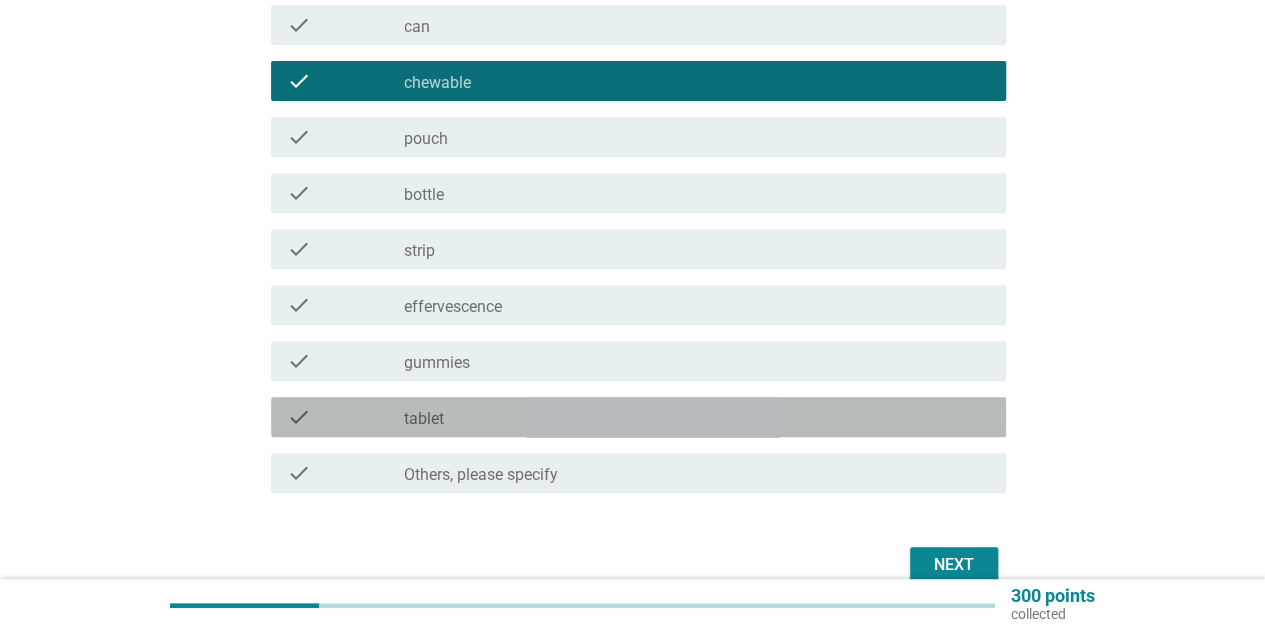click on "check_box_outline_blank tablet" at bounding box center (697, 417) 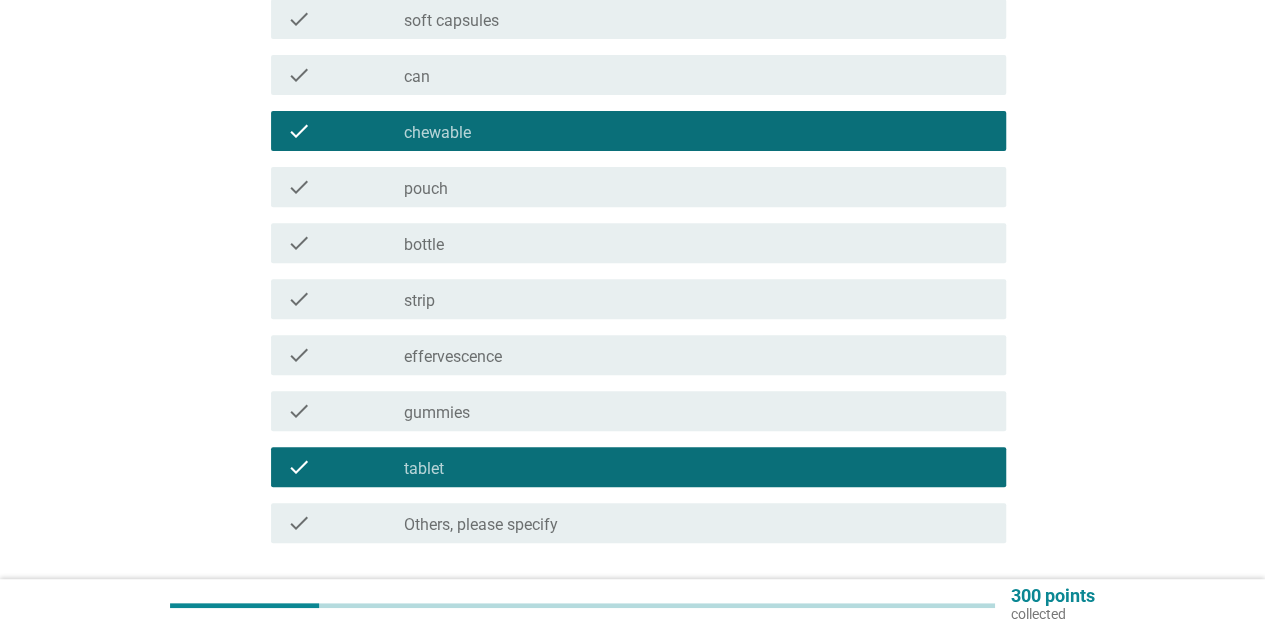 scroll, scrollTop: 350, scrollLeft: 0, axis: vertical 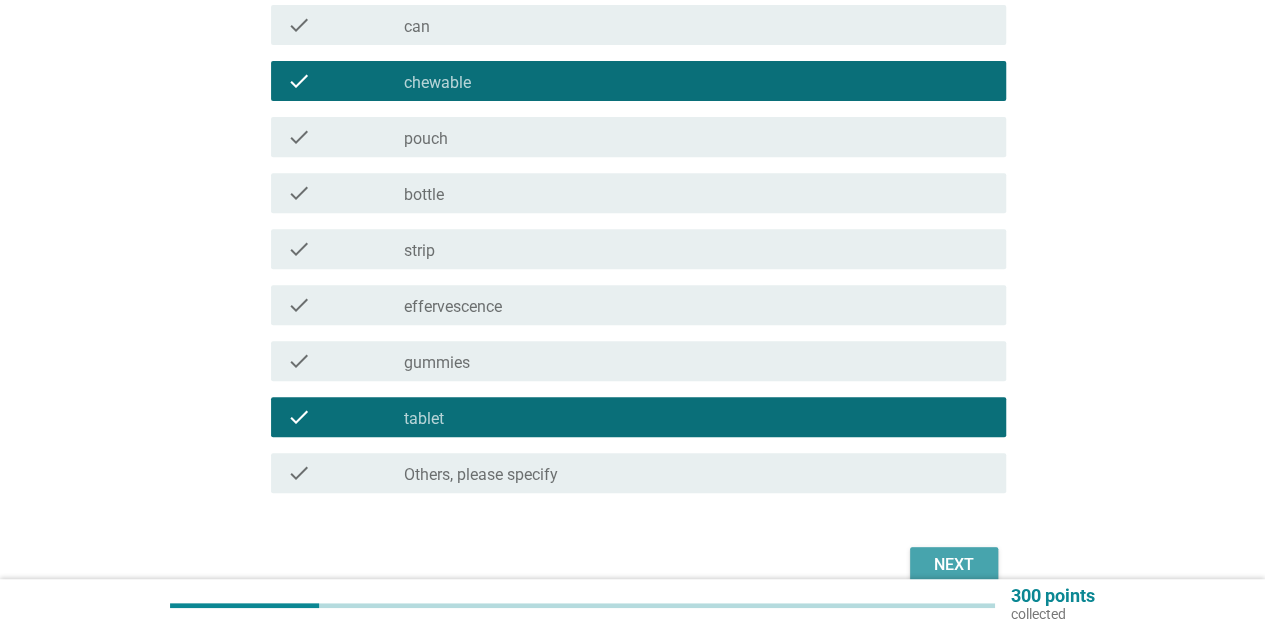 click on "Next" at bounding box center [954, 565] 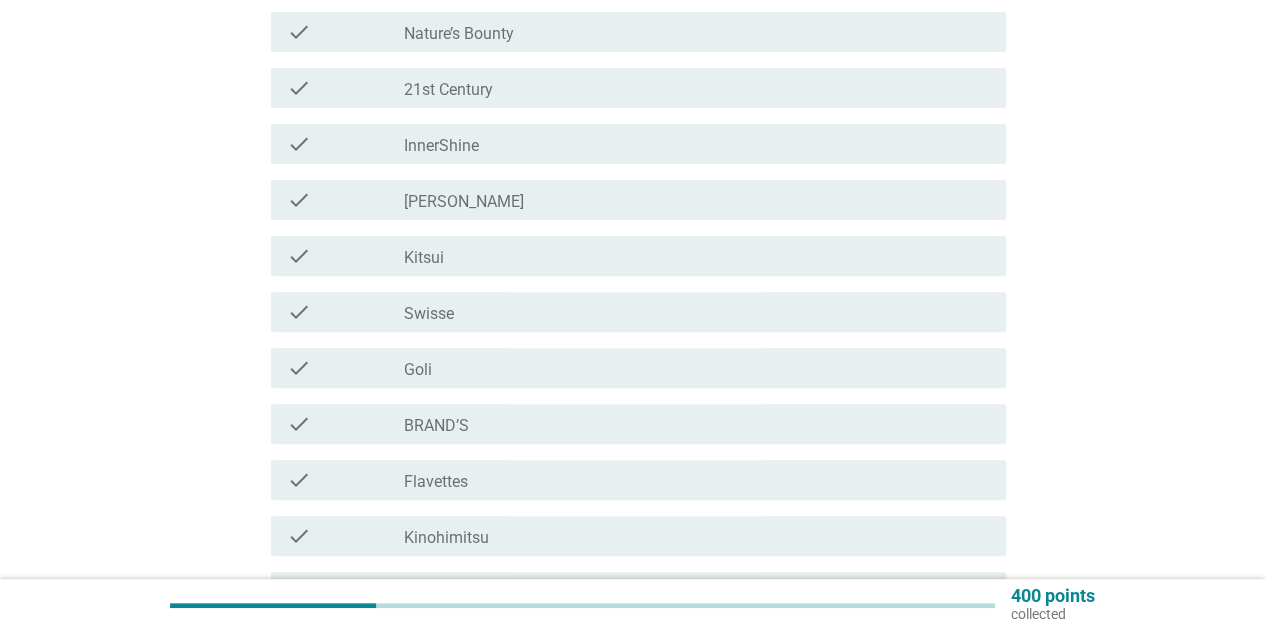 scroll, scrollTop: 200, scrollLeft: 0, axis: vertical 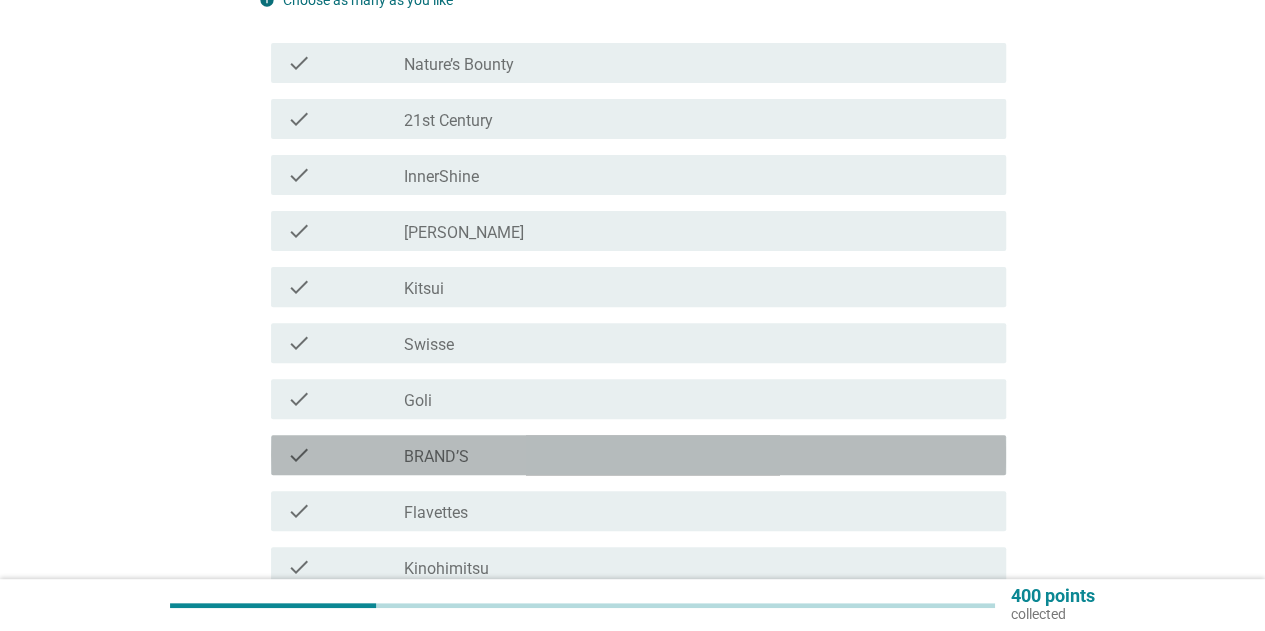 click on "BRAND’S" at bounding box center (436, 457) 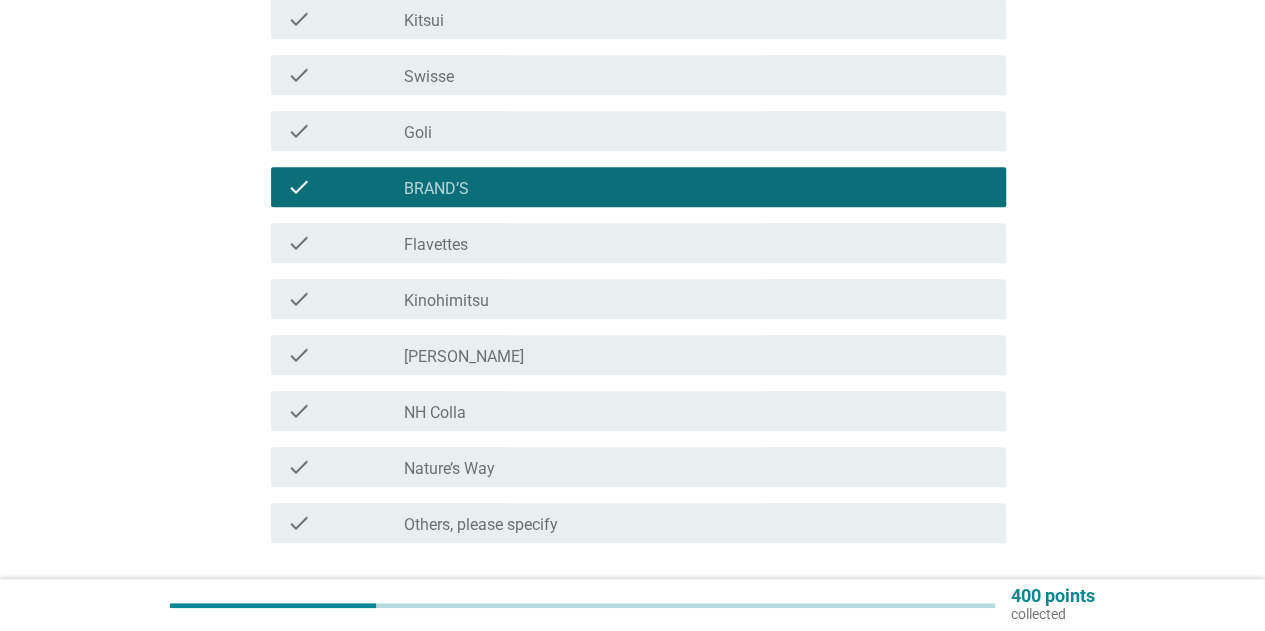 scroll, scrollTop: 500, scrollLeft: 0, axis: vertical 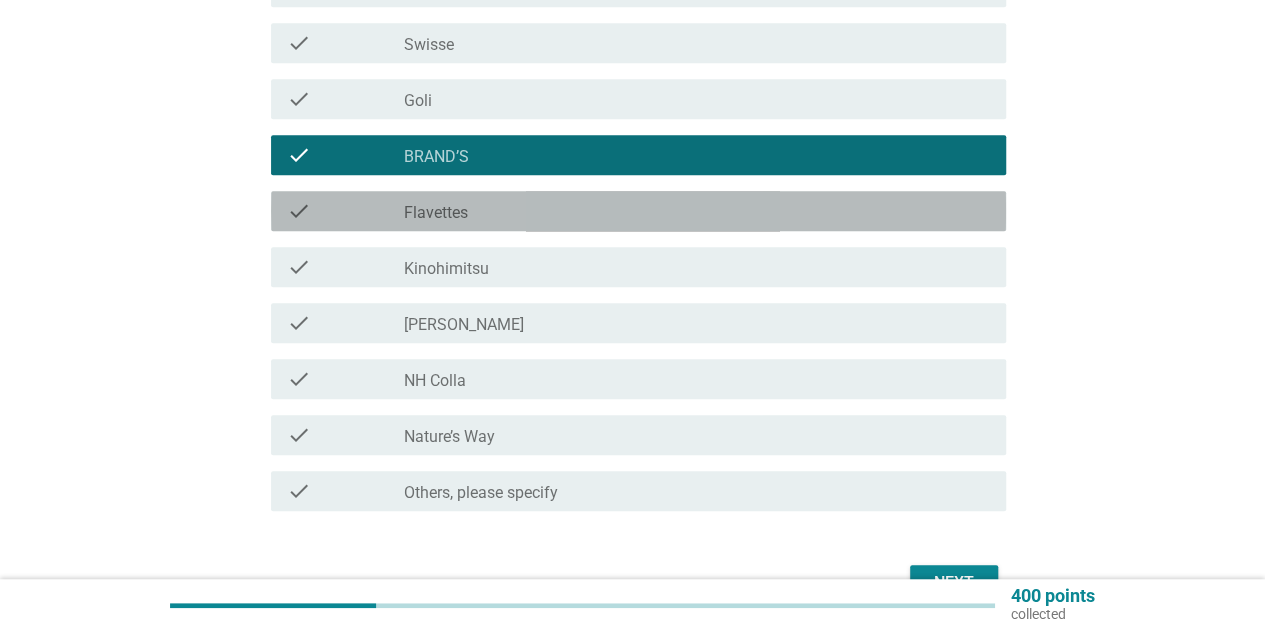 click on "check_box_outline_blank Flavettes" at bounding box center (697, 211) 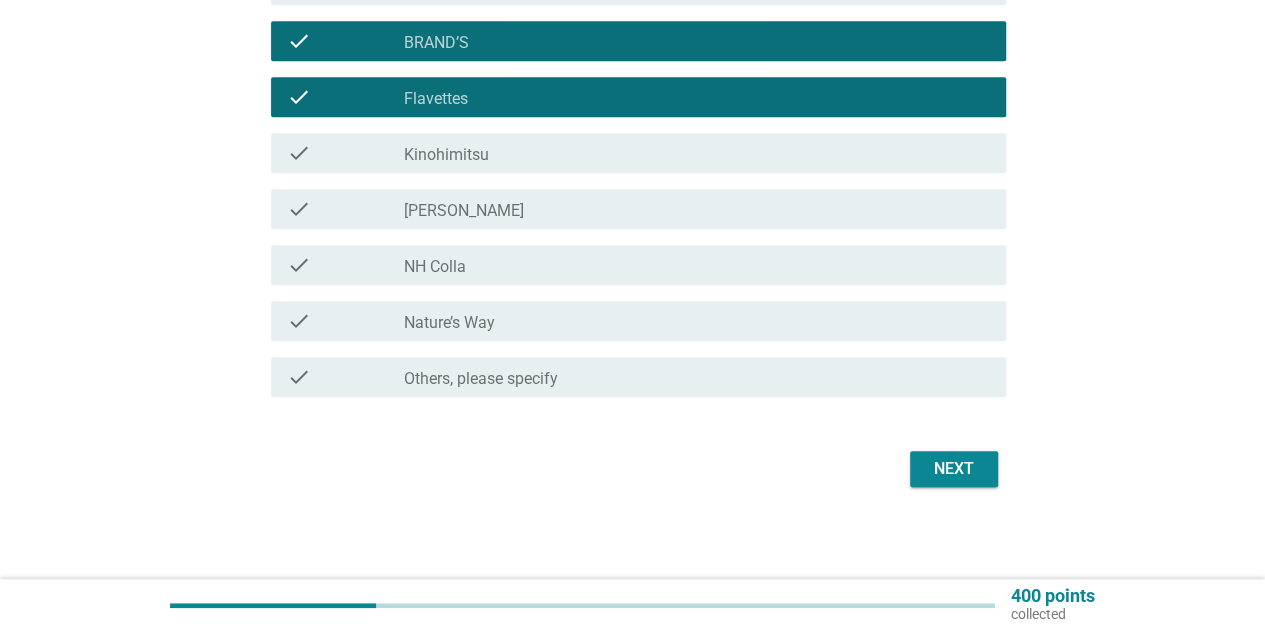 scroll, scrollTop: 618, scrollLeft: 0, axis: vertical 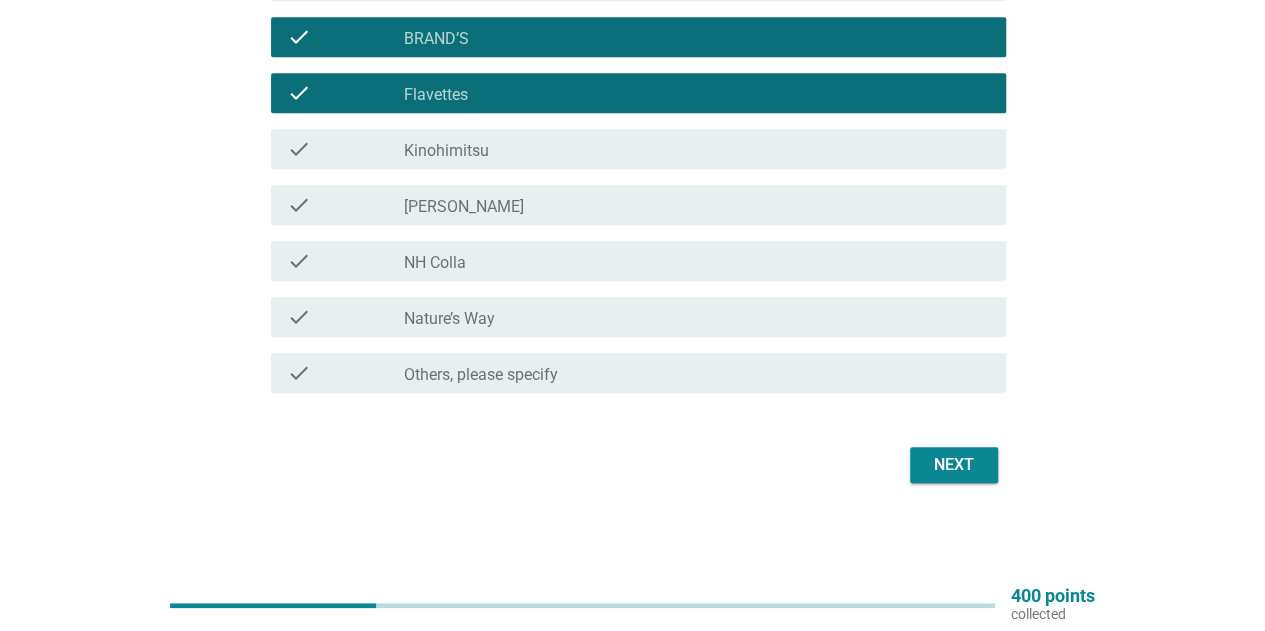 click on "check_box_outline_blank Blackmores" at bounding box center [697, 205] 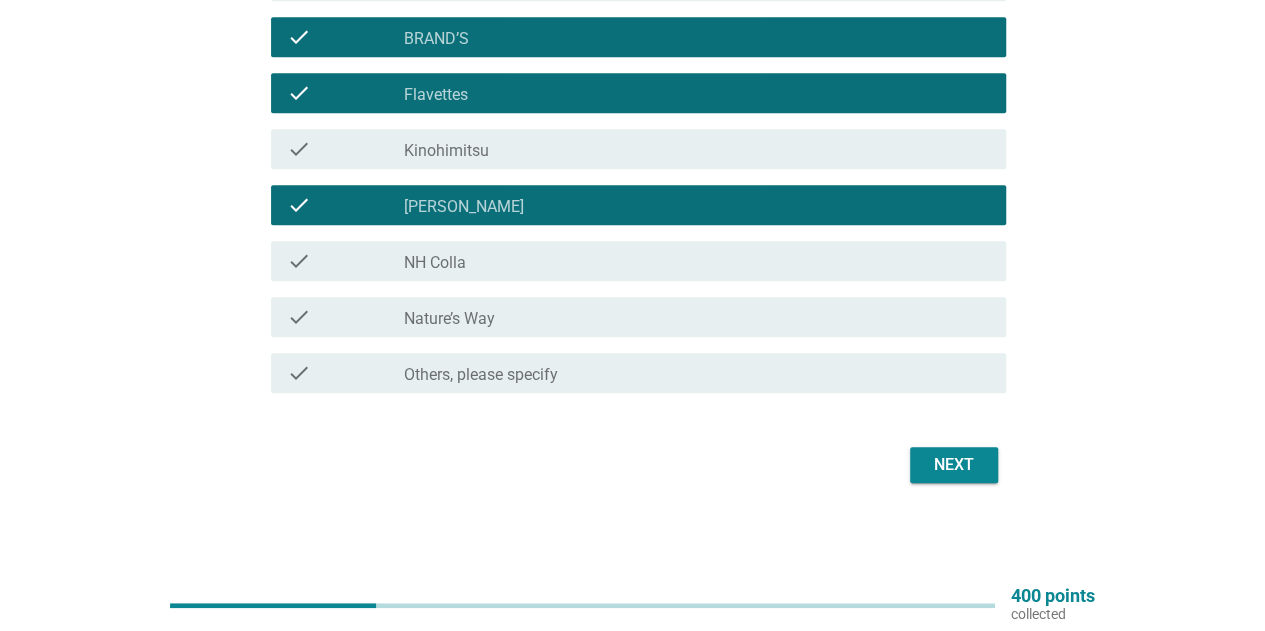 click on "Next" at bounding box center (954, 465) 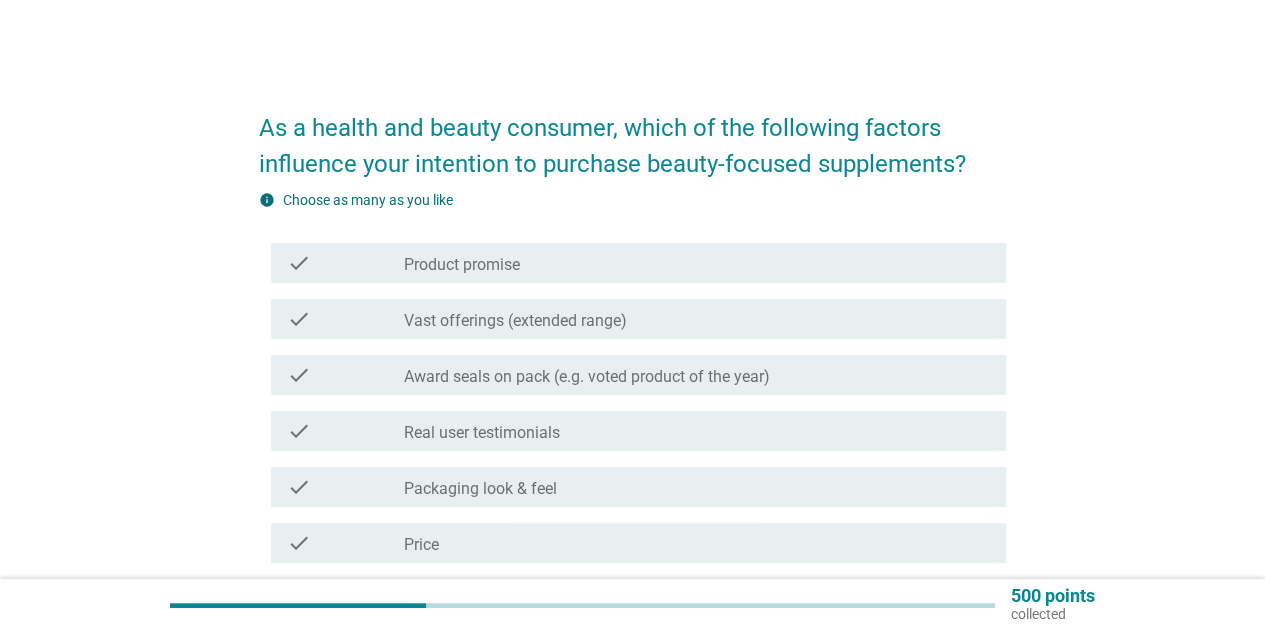 scroll, scrollTop: 100, scrollLeft: 0, axis: vertical 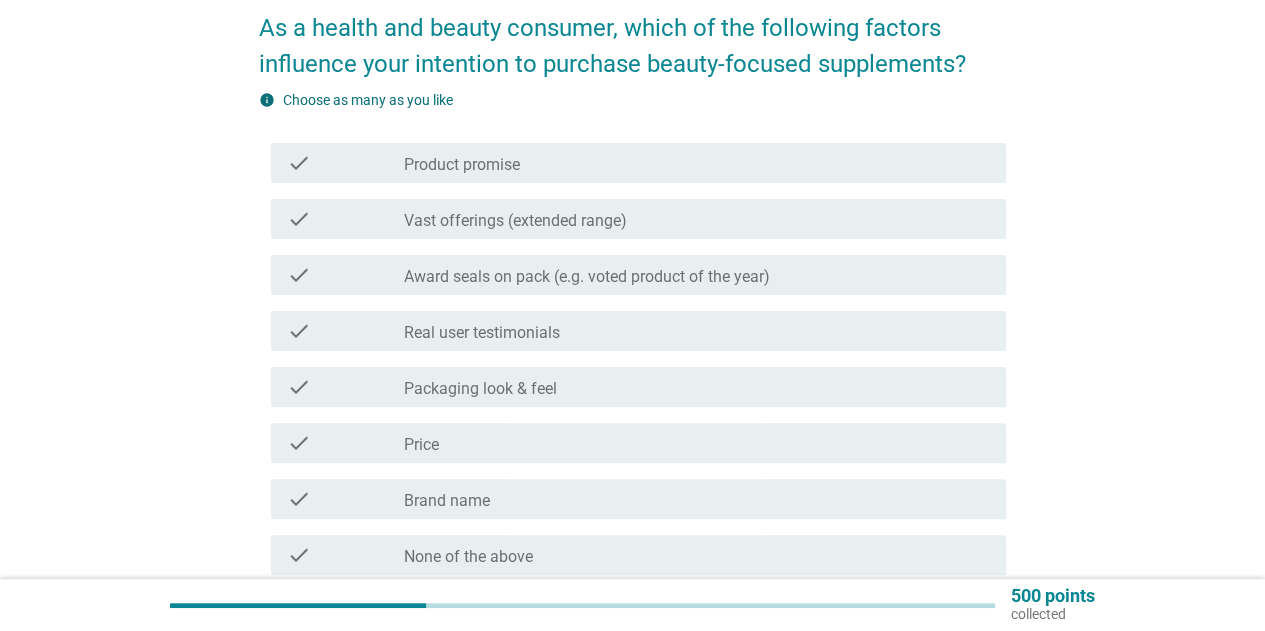click on "check_box_outline_blank Product promise" at bounding box center (697, 163) 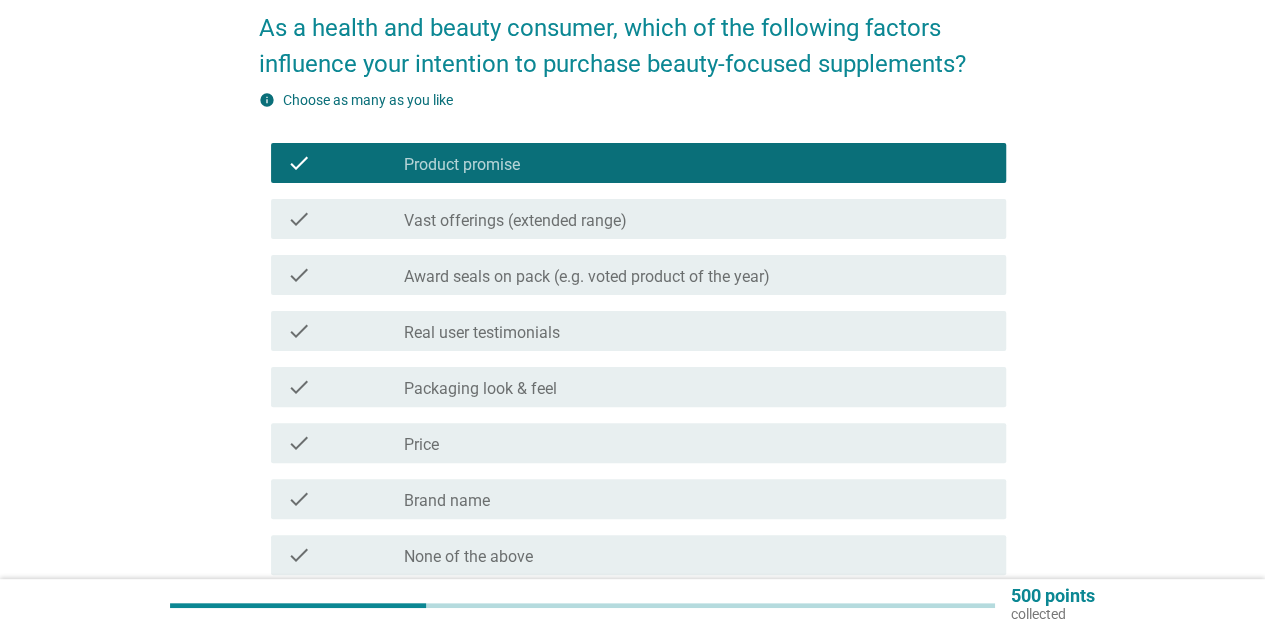 click on "check_box_outline_blank Packaging look & feel" at bounding box center [697, 387] 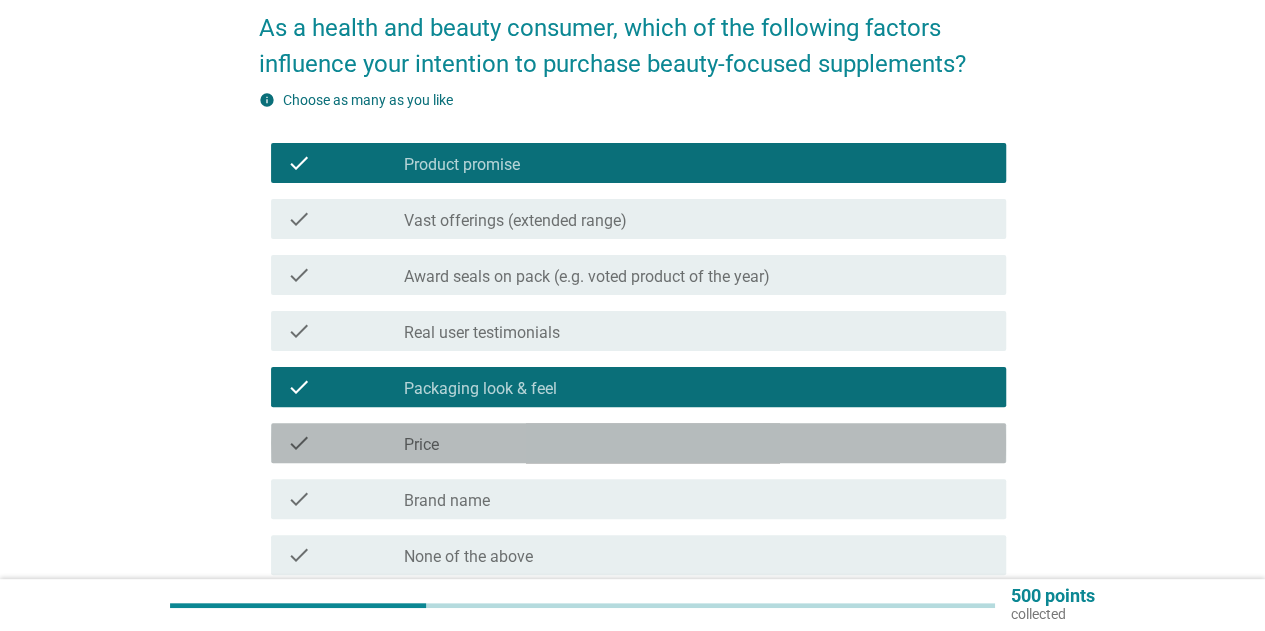click on "check_box_outline_blank Price" at bounding box center [697, 443] 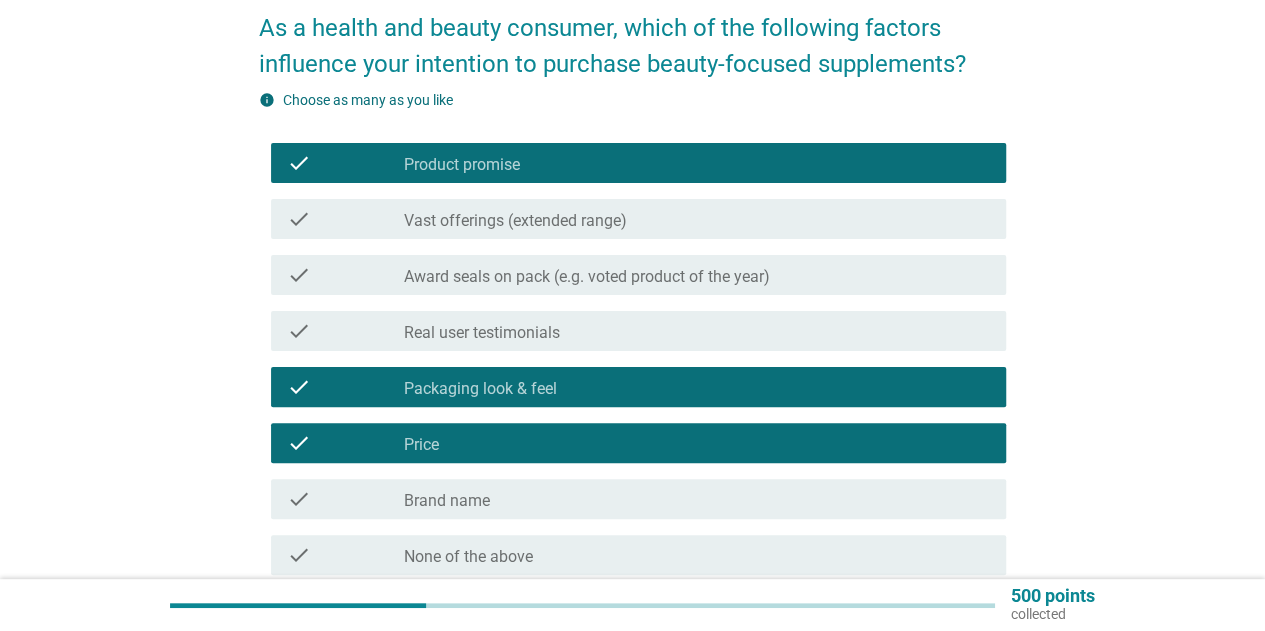 scroll, scrollTop: 282, scrollLeft: 0, axis: vertical 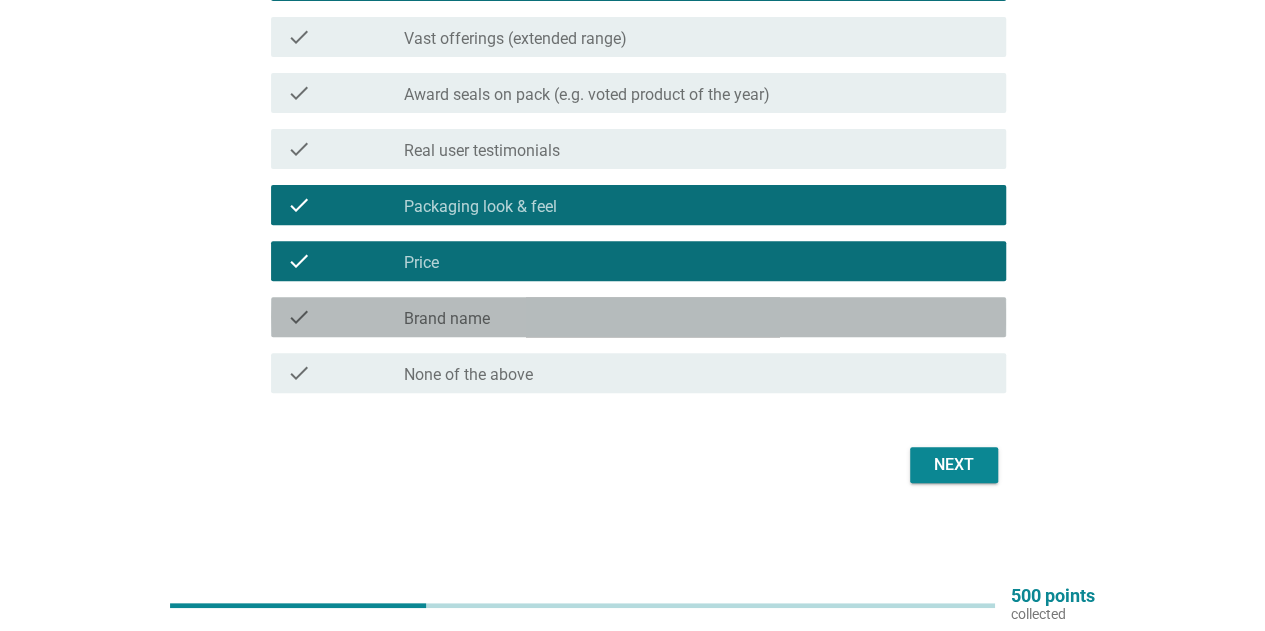click on "check_box_outline_blank Brand name" at bounding box center (697, 317) 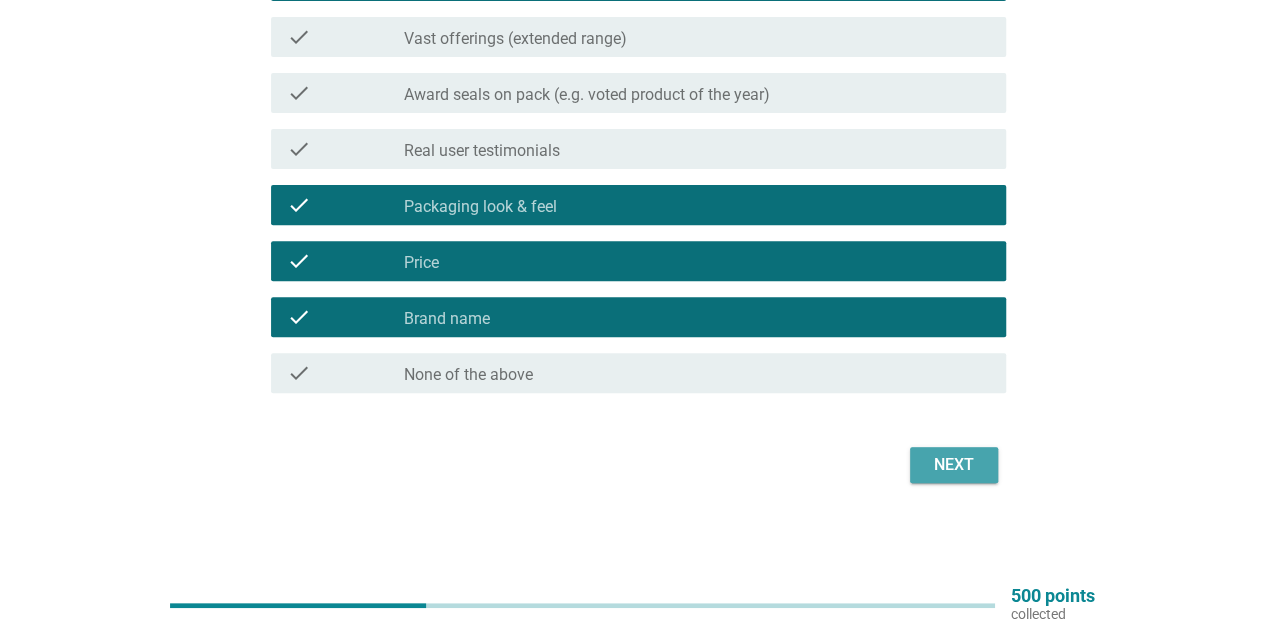 click on "Next" at bounding box center [954, 465] 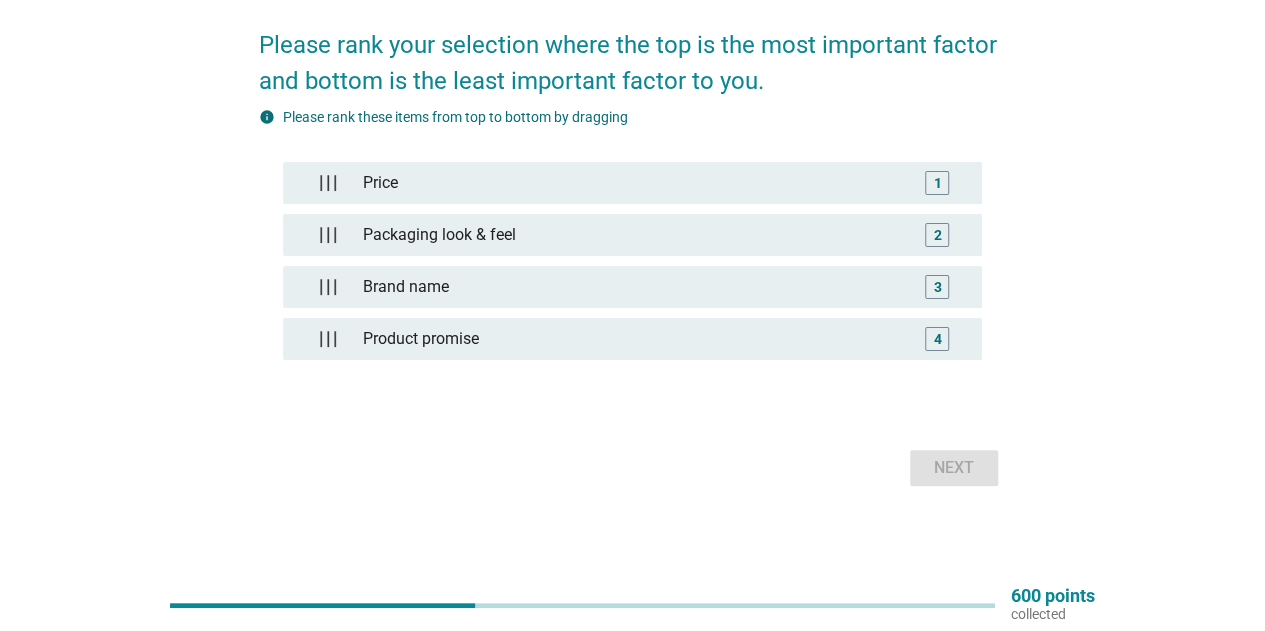 scroll, scrollTop: 0, scrollLeft: 0, axis: both 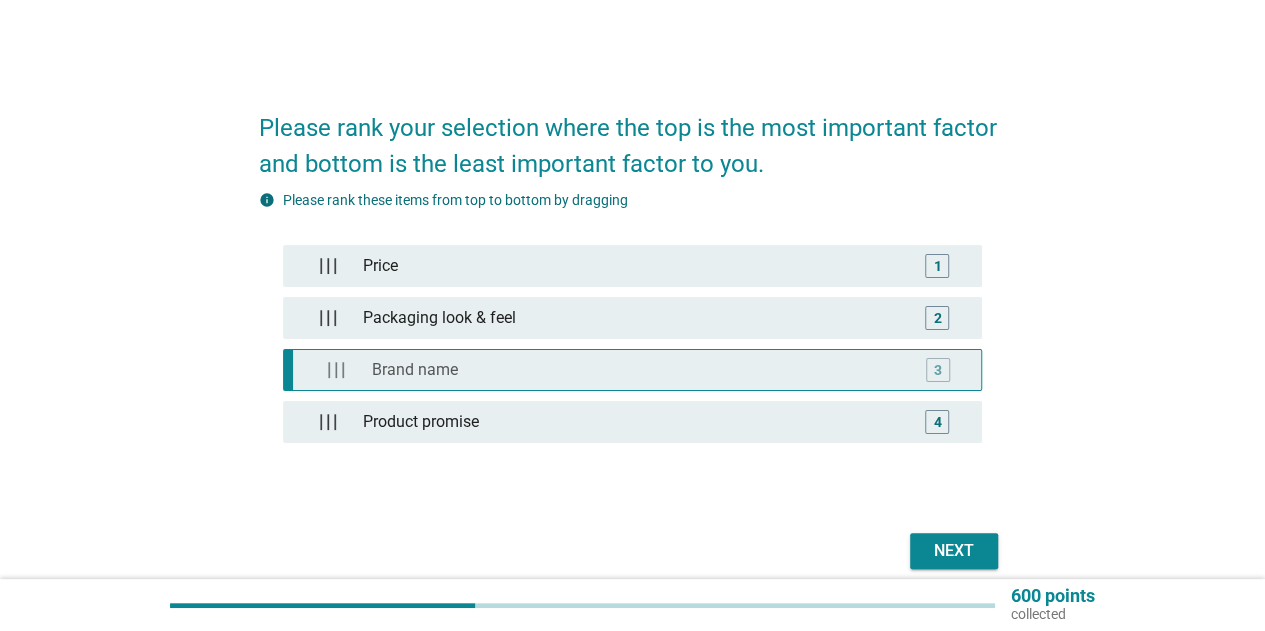 type 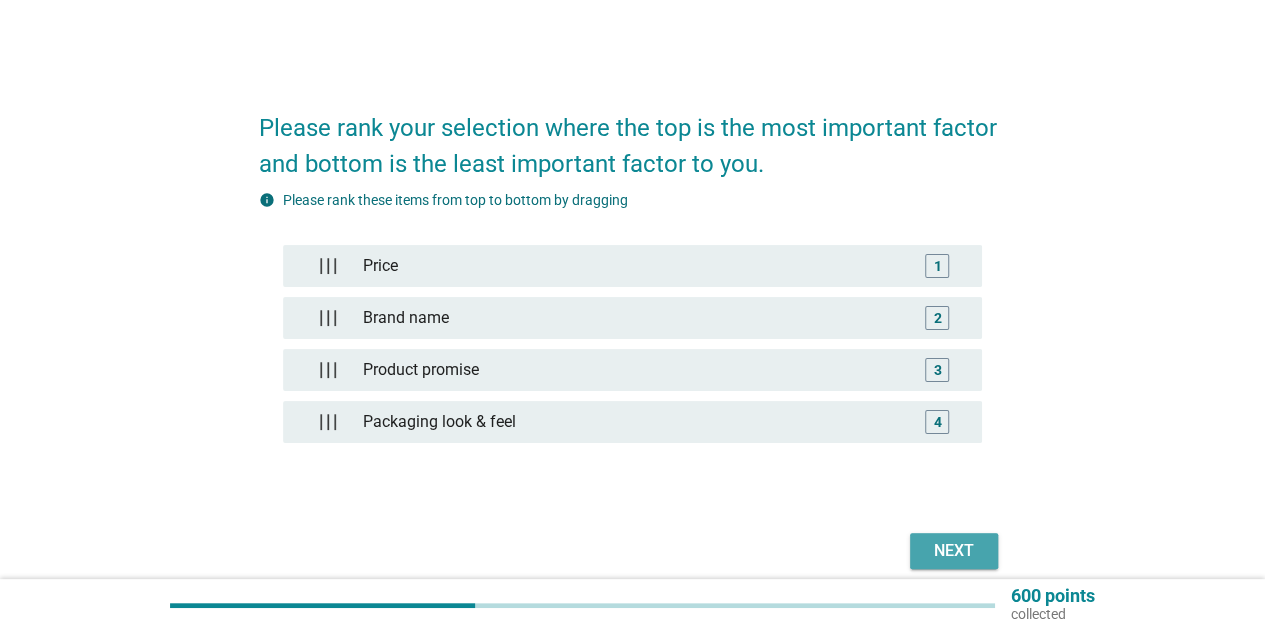 click on "Next" at bounding box center (954, 551) 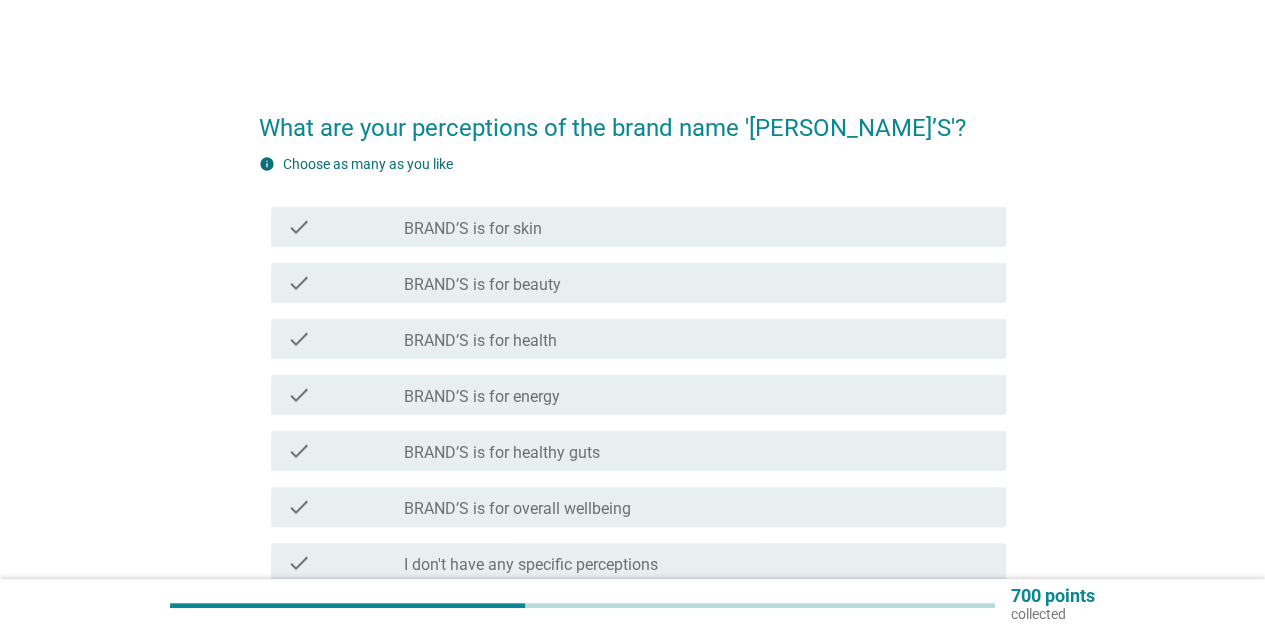 scroll, scrollTop: 100, scrollLeft: 0, axis: vertical 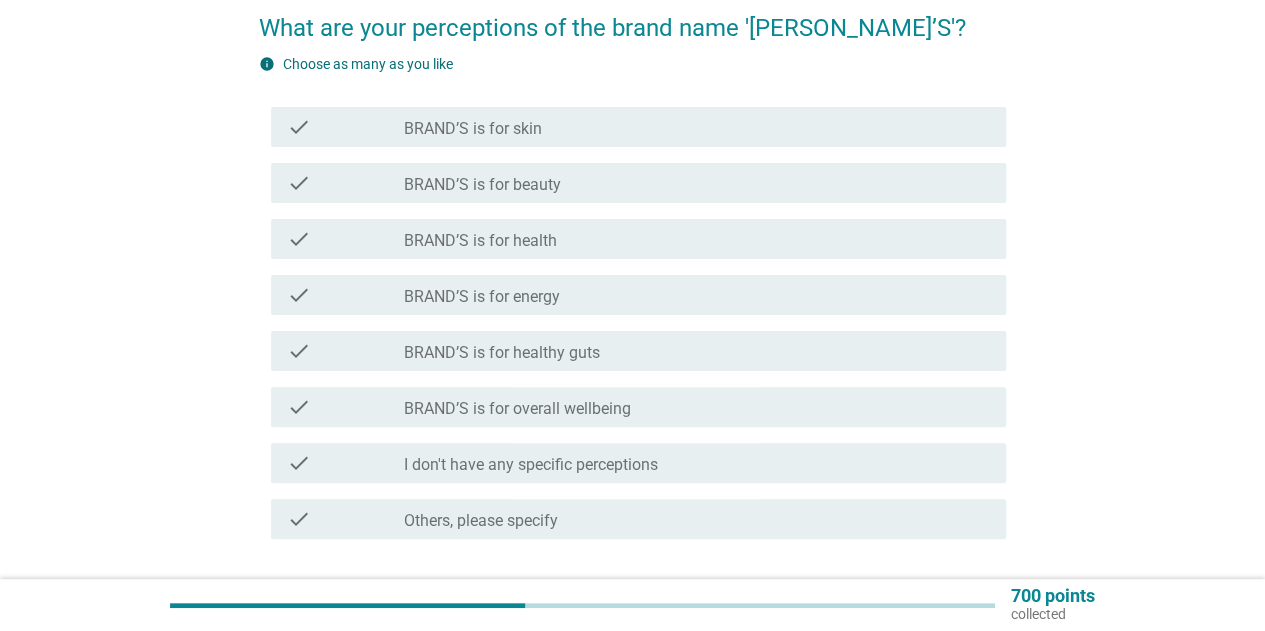 click on "check     check_box_outline_blank BRAND’S is for health" at bounding box center (638, 239) 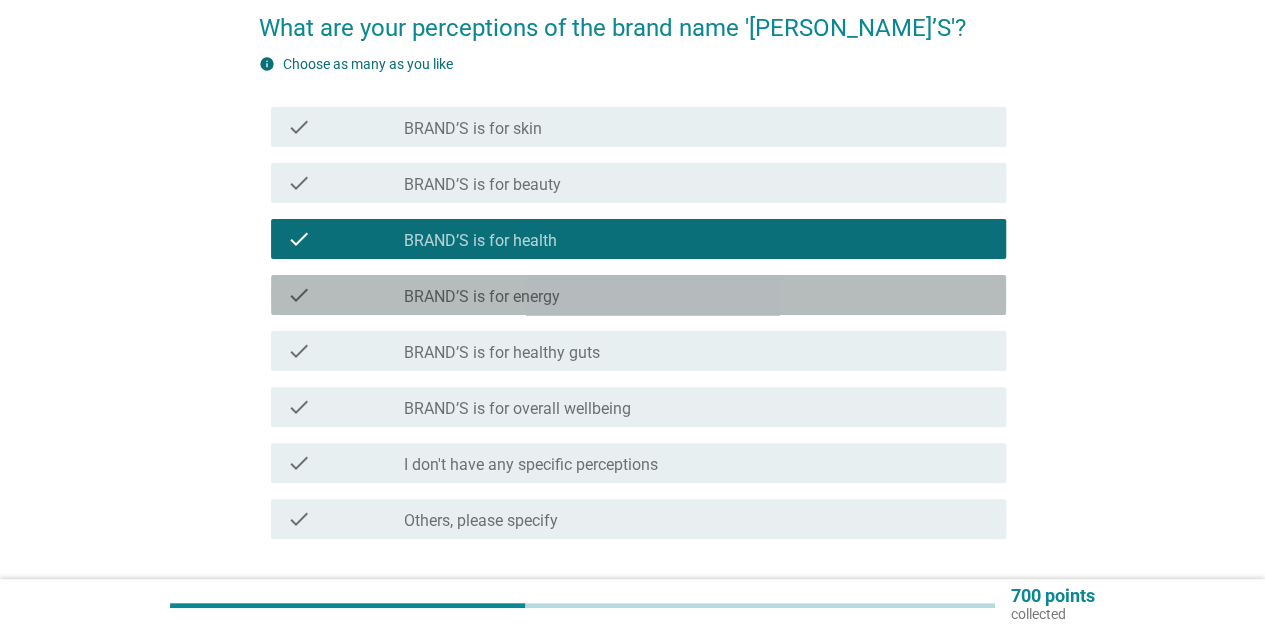 click on "BRAND’S is for energy" at bounding box center [482, 297] 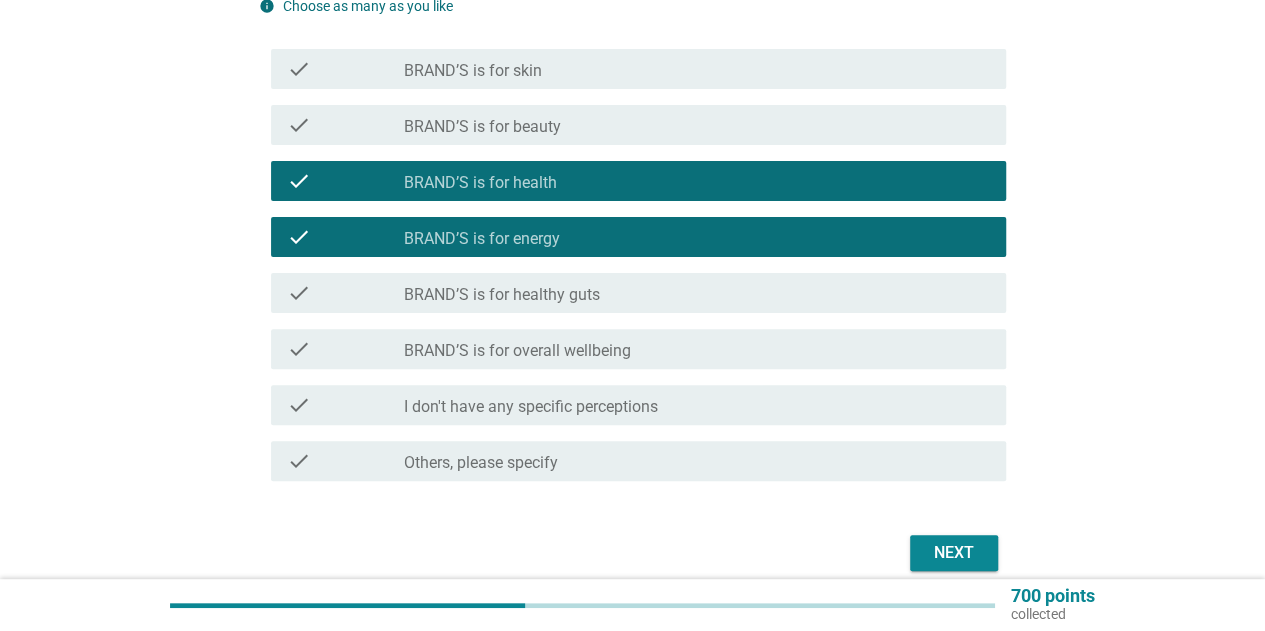scroll, scrollTop: 246, scrollLeft: 0, axis: vertical 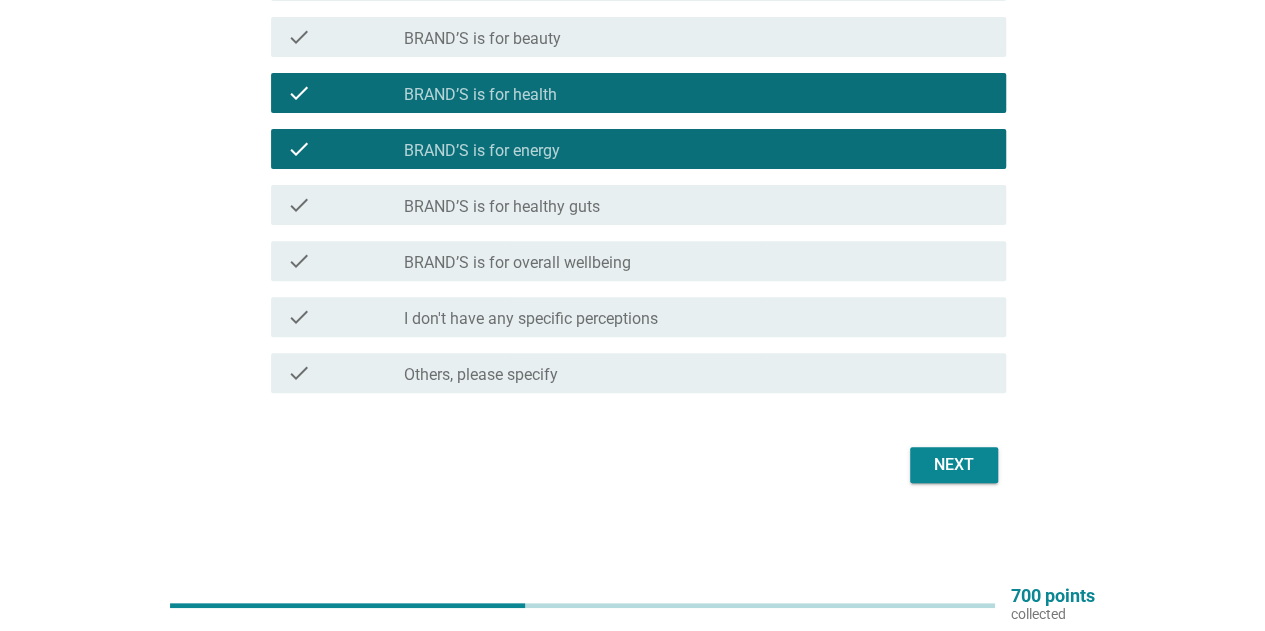 click on "BRAND’S is for overall wellbeing" at bounding box center (517, 263) 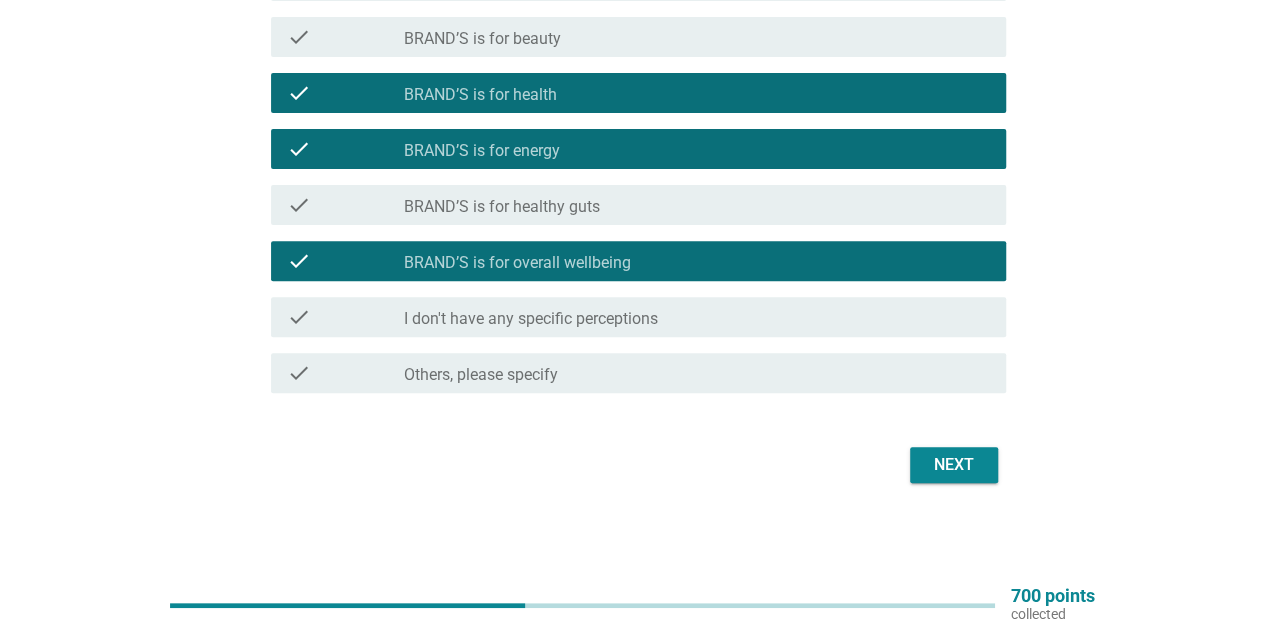 click on "Next" at bounding box center (954, 465) 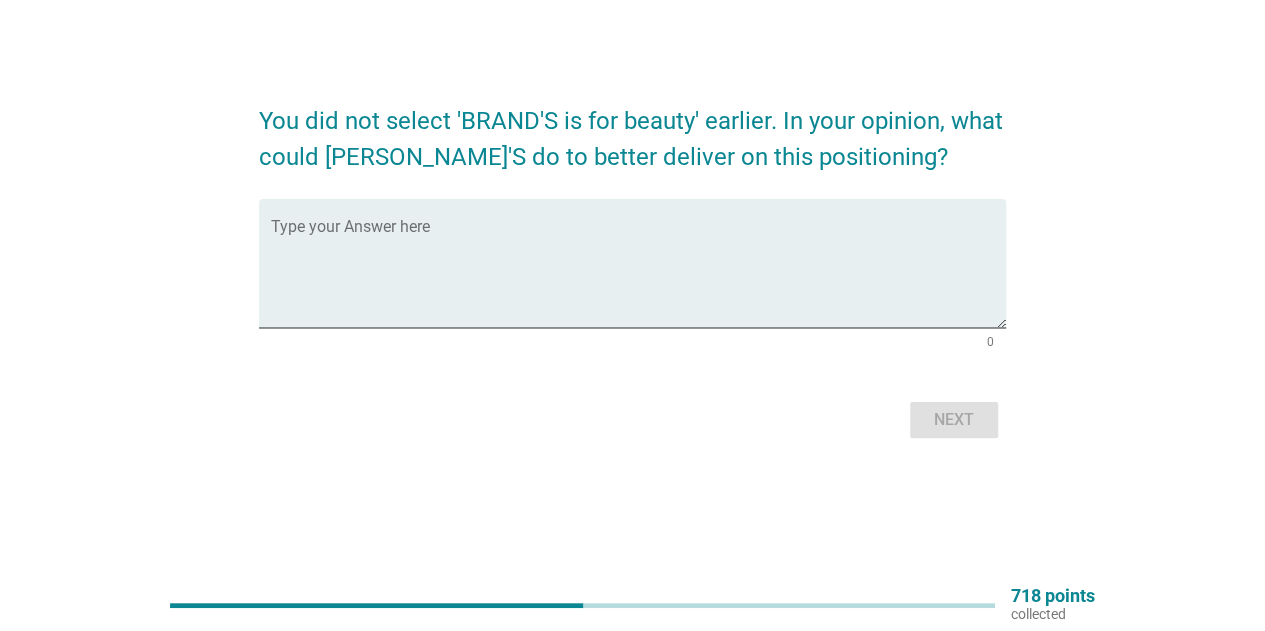 scroll, scrollTop: 0, scrollLeft: 0, axis: both 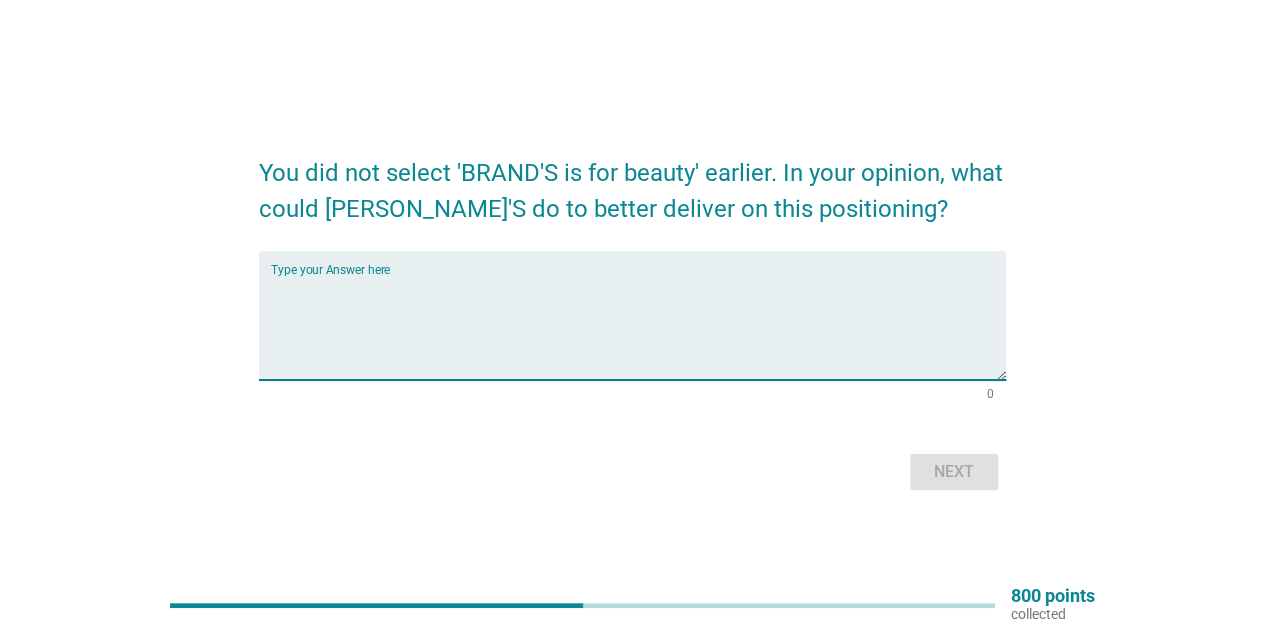 click at bounding box center [638, 327] 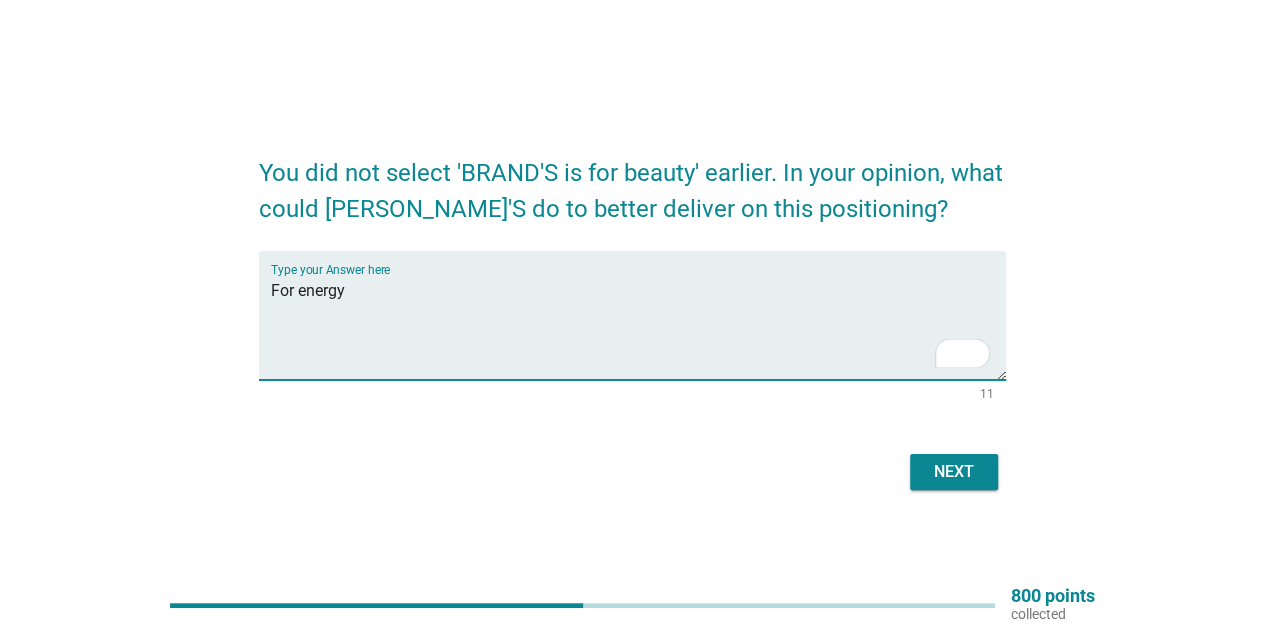 type on "For energy" 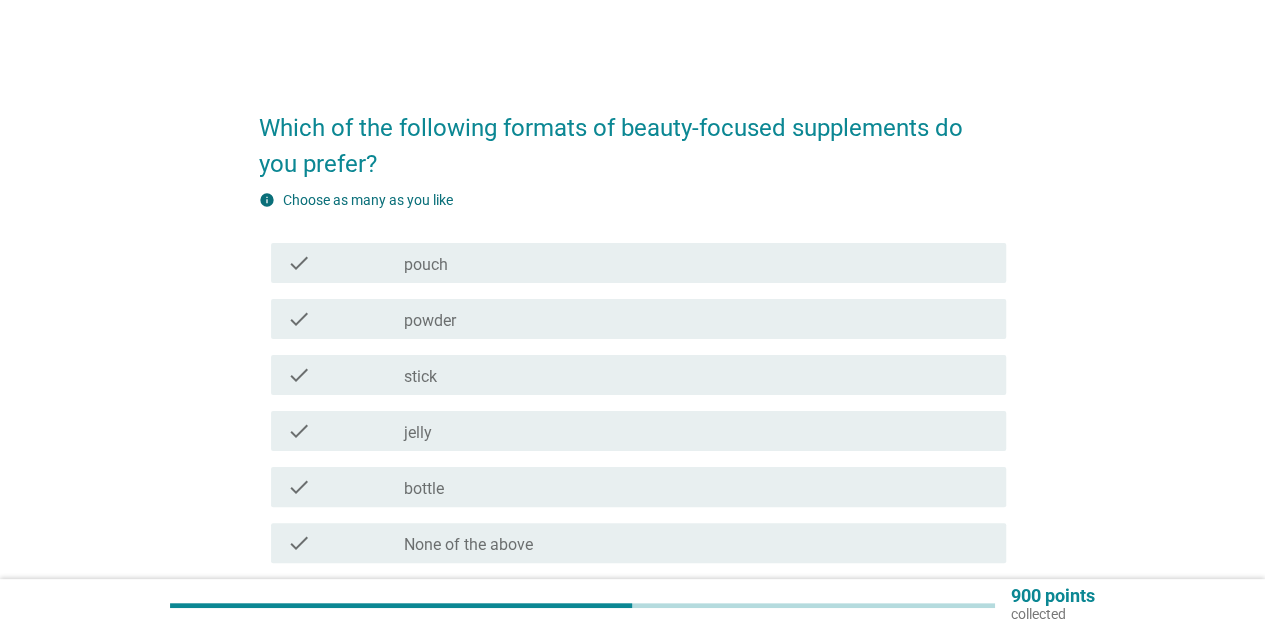 scroll, scrollTop: 100, scrollLeft: 0, axis: vertical 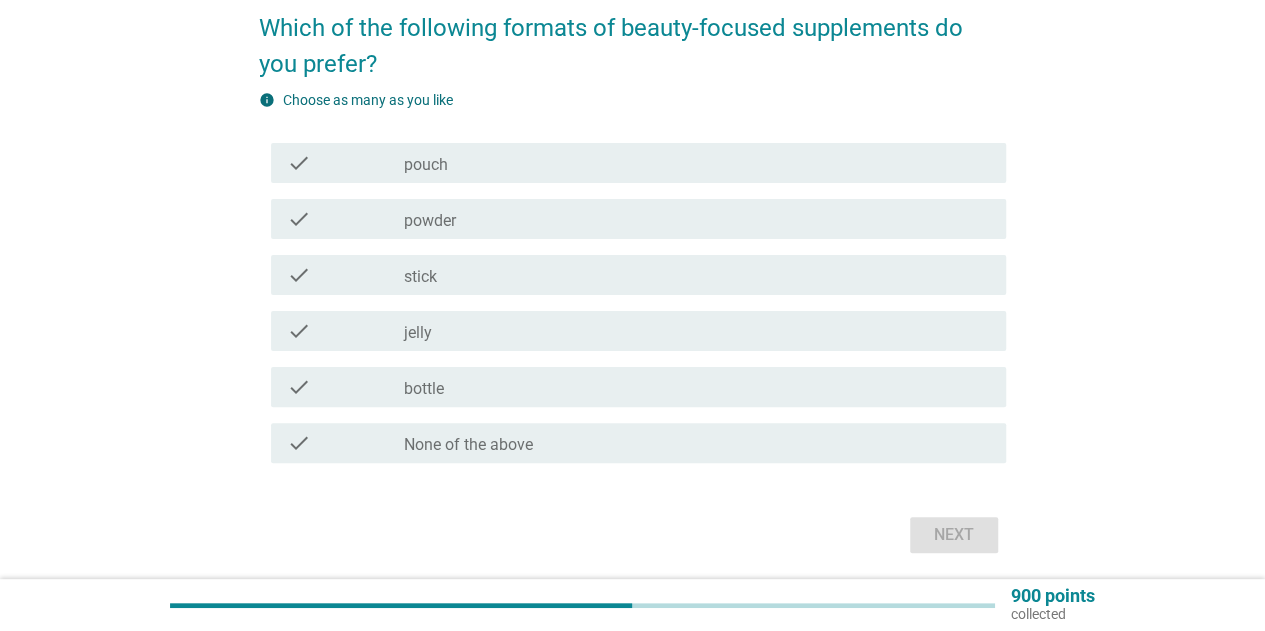 click on "check_box_outline_blank bottle" at bounding box center (697, 387) 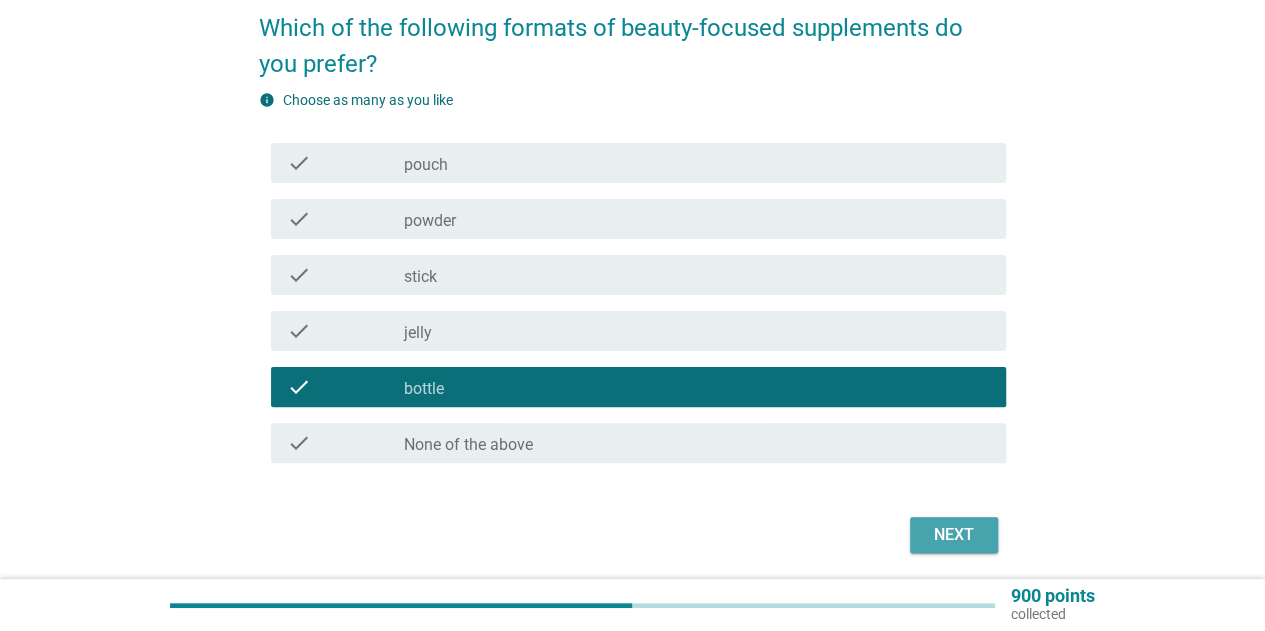 click on "Next" at bounding box center (954, 535) 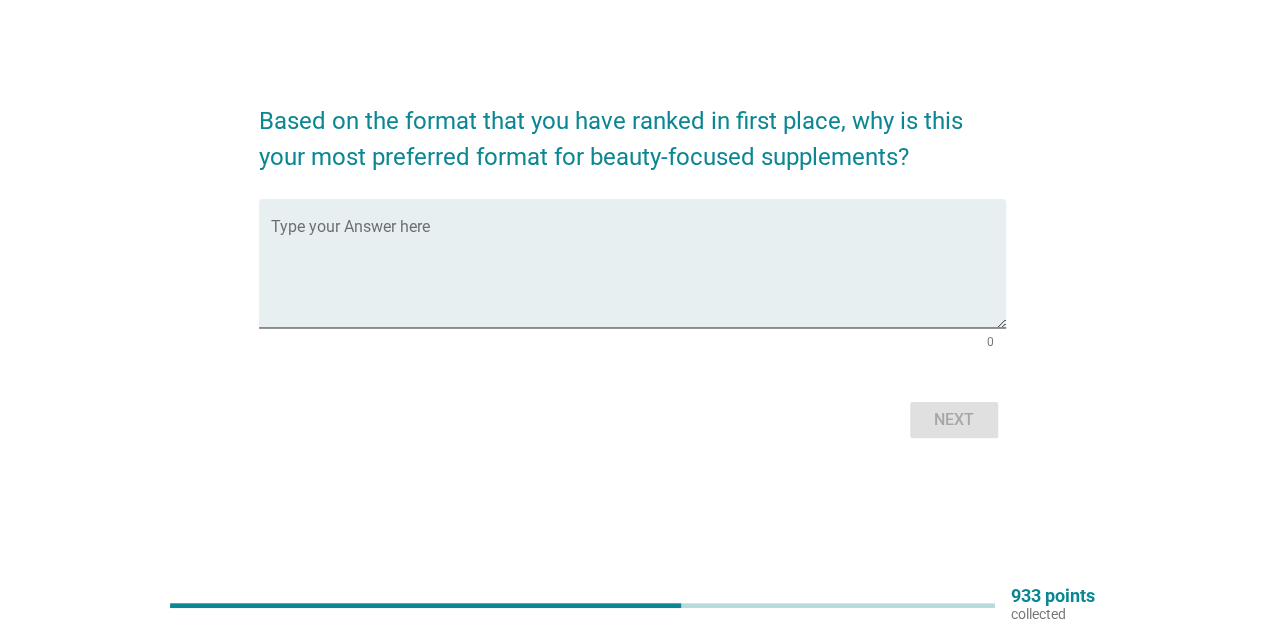 scroll, scrollTop: 0, scrollLeft: 0, axis: both 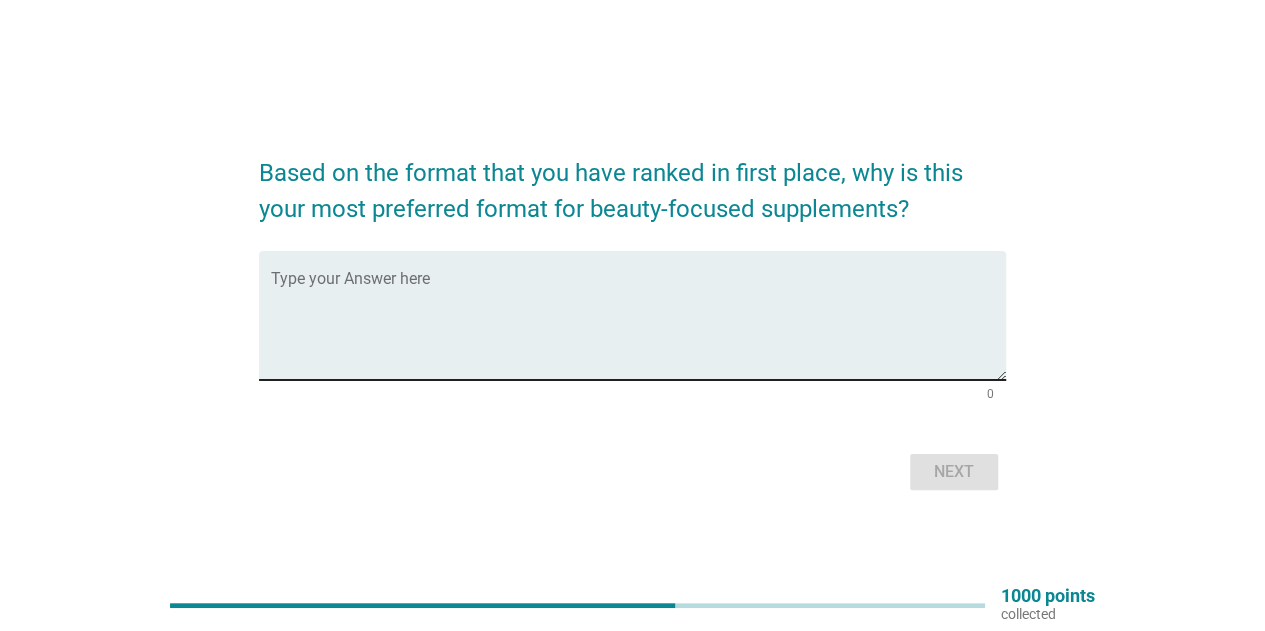 click at bounding box center (638, 327) 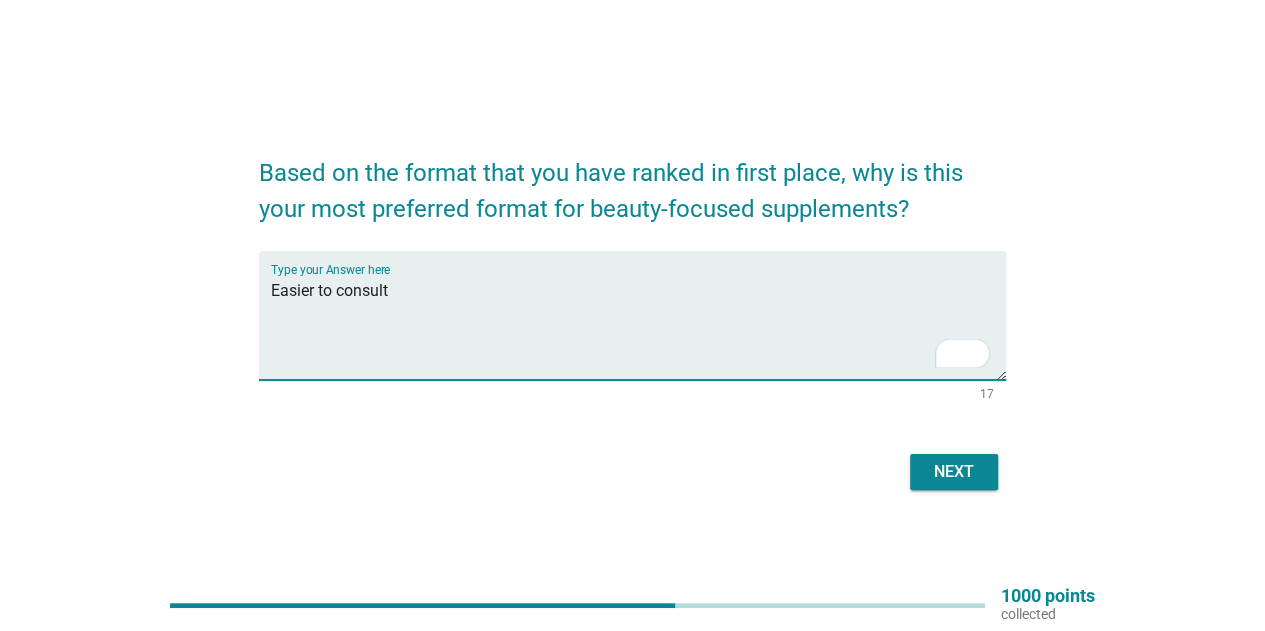 type on "Easier to consult" 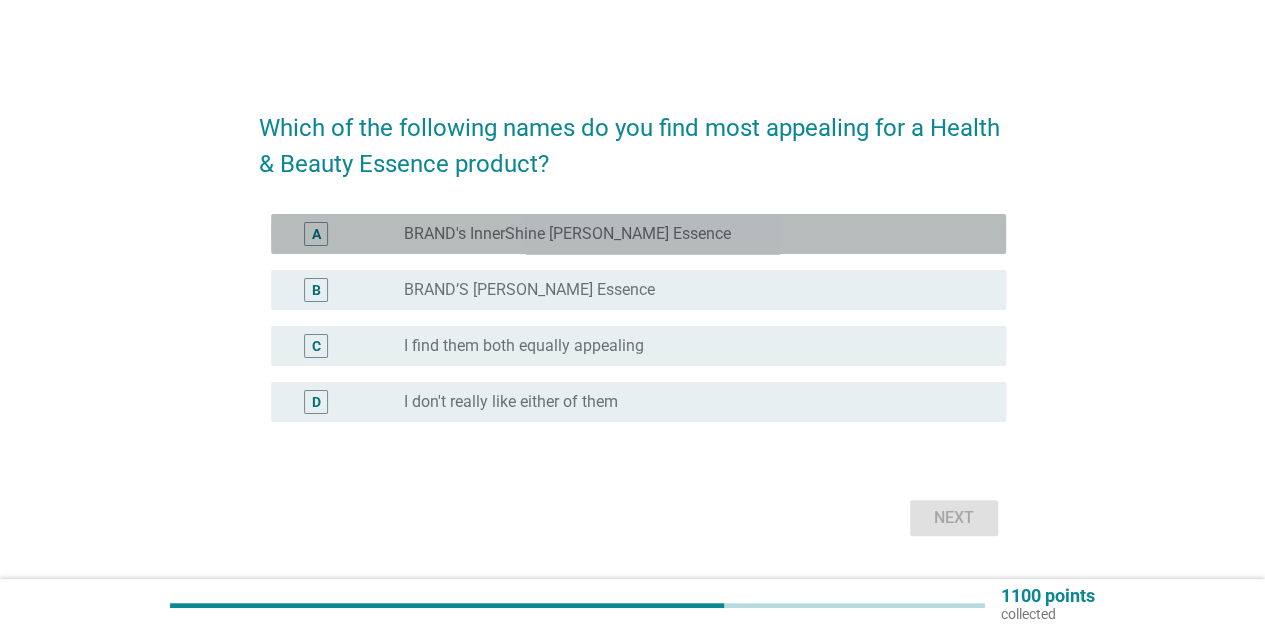 click on "BRAND's InnerShine [PERSON_NAME] Essence" at bounding box center [567, 234] 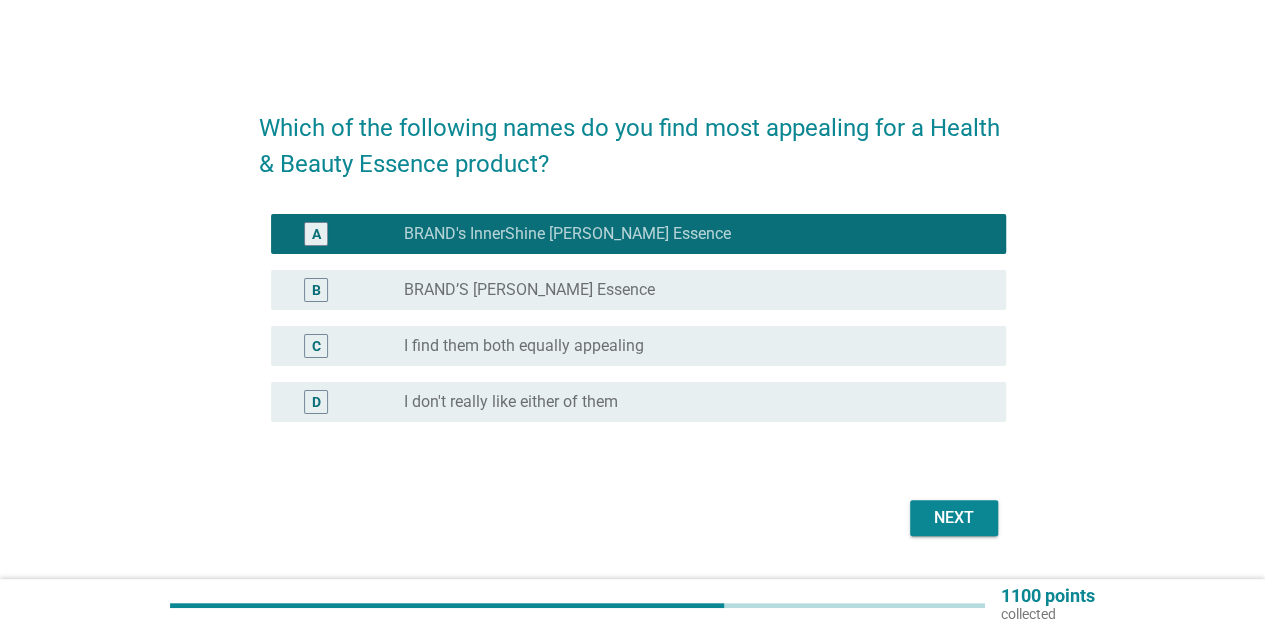 click on "BRAND’S [PERSON_NAME] Essence" at bounding box center [529, 290] 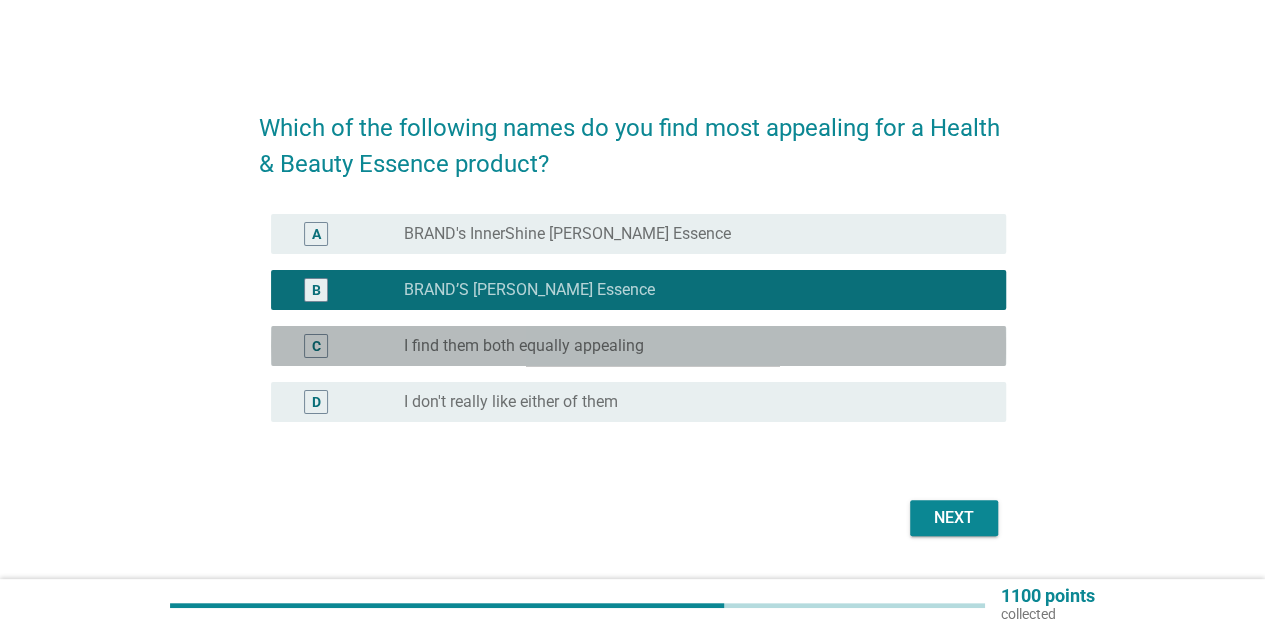 click on "I find them both equally appealing" at bounding box center (524, 346) 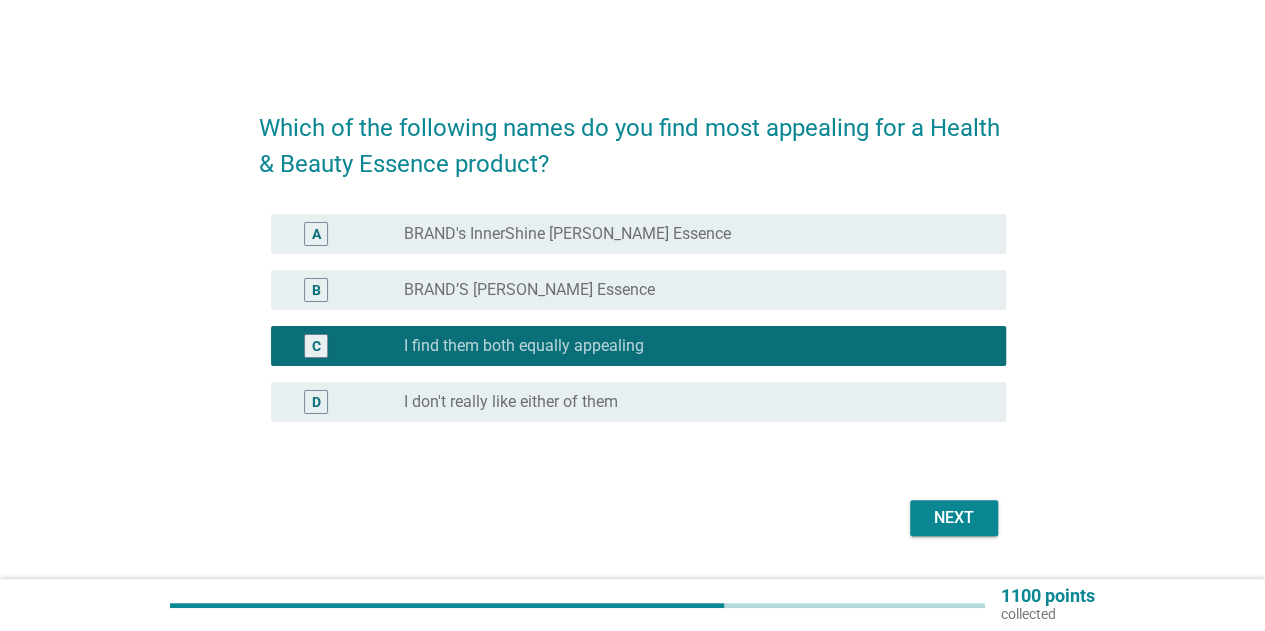 click on "Next" at bounding box center [632, 518] 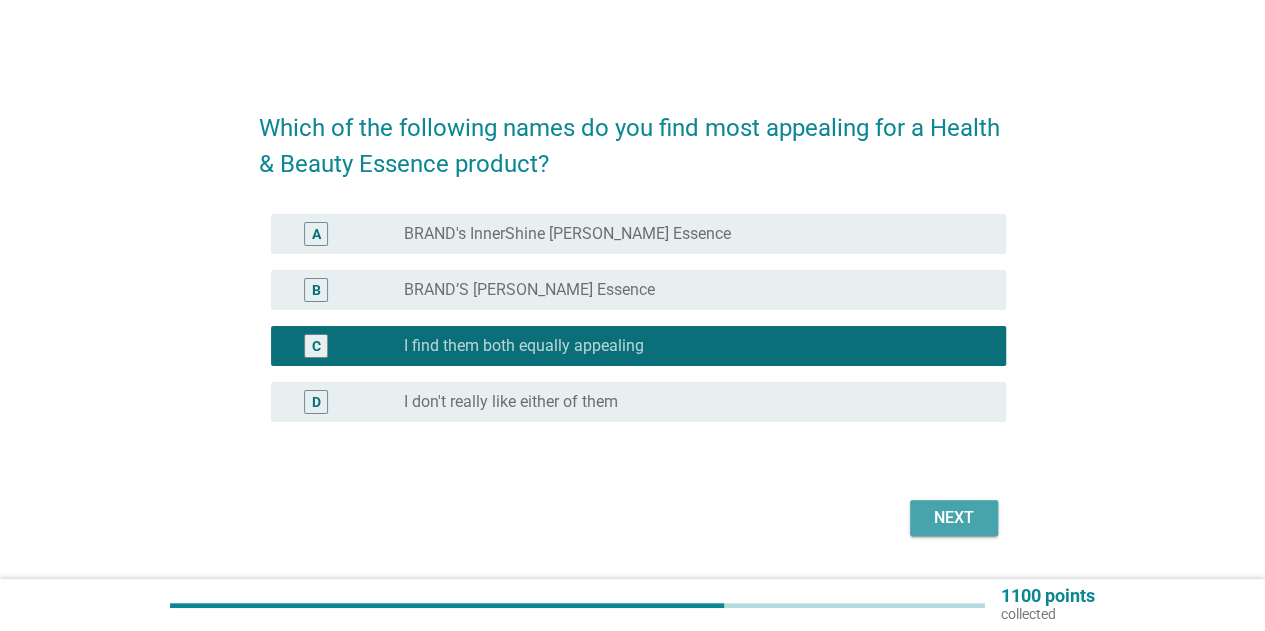 click on "Next" at bounding box center (954, 518) 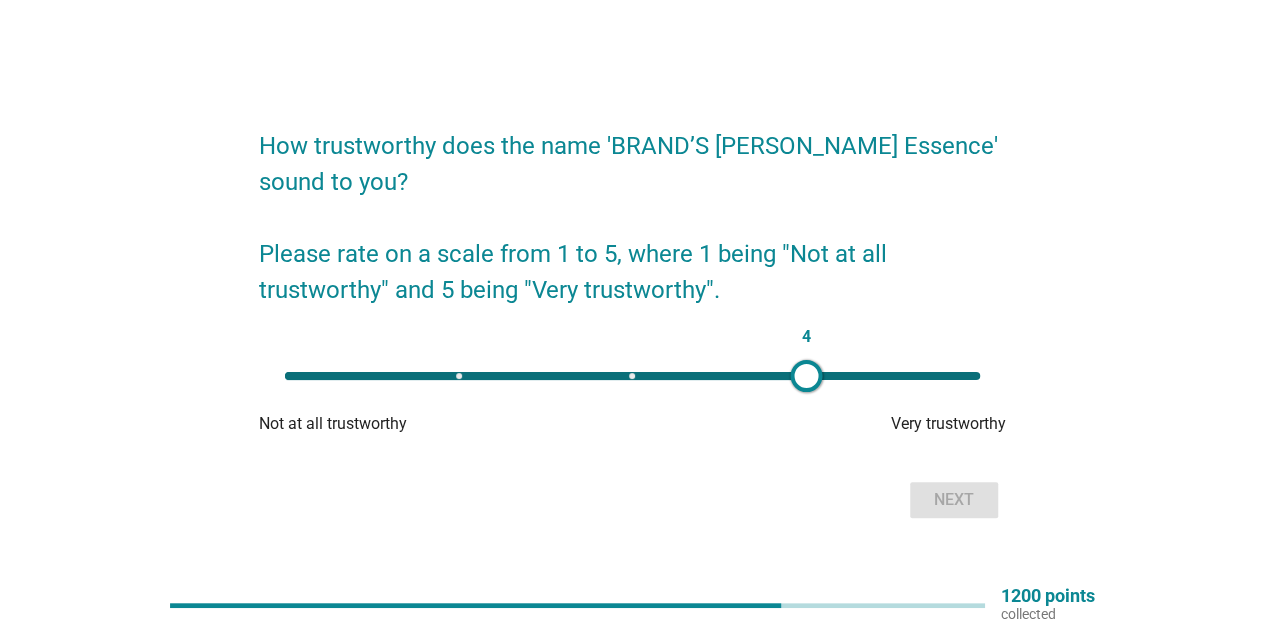 drag, startPoint x: 293, startPoint y: 371, endPoint x: 808, endPoint y: 384, distance: 515.16406 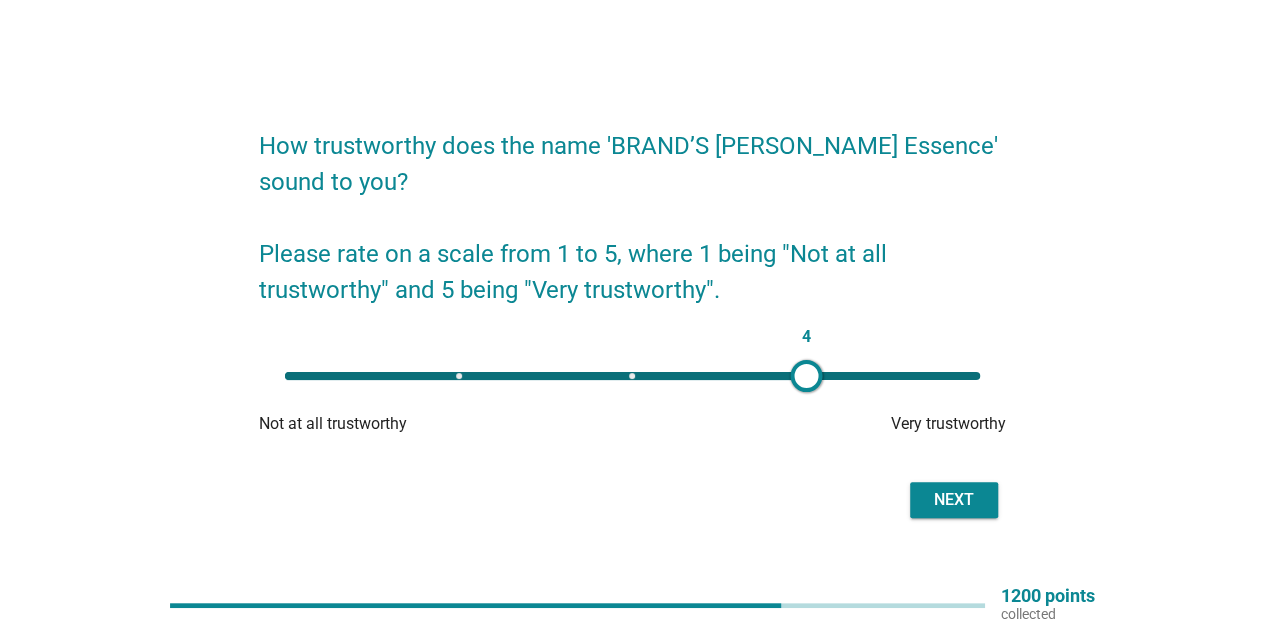 click on "Next" at bounding box center (954, 500) 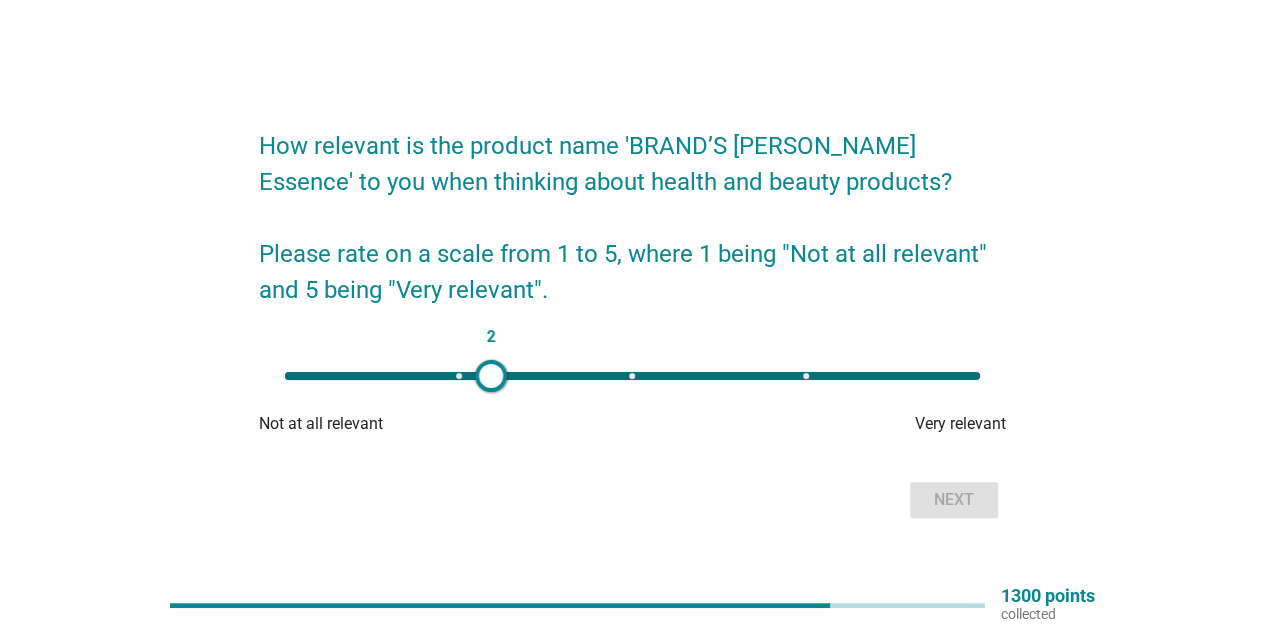 type on "4" 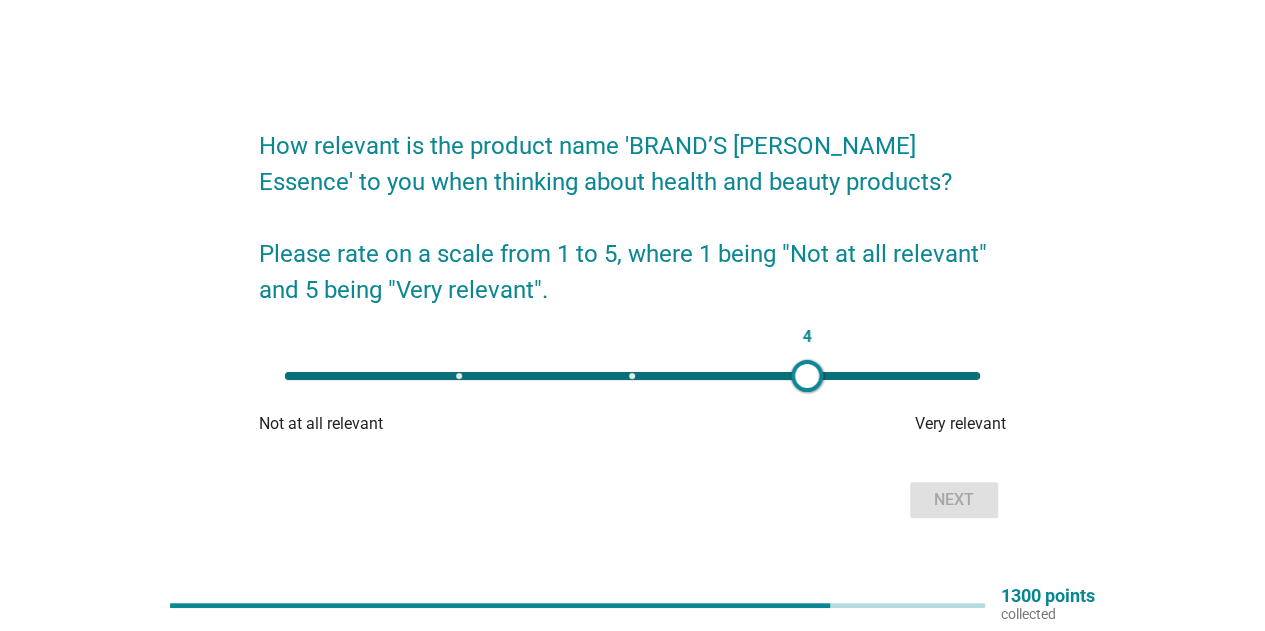 drag, startPoint x: 282, startPoint y: 372, endPoint x: 807, endPoint y: 385, distance: 525.16095 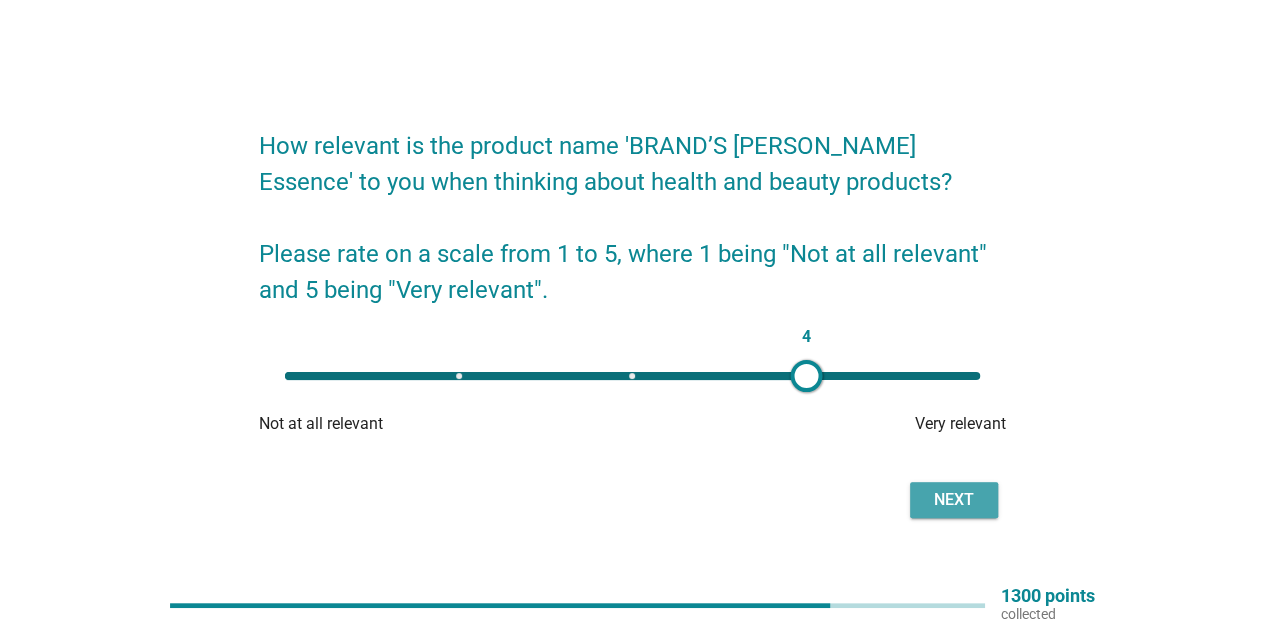 click on "Next" at bounding box center [954, 500] 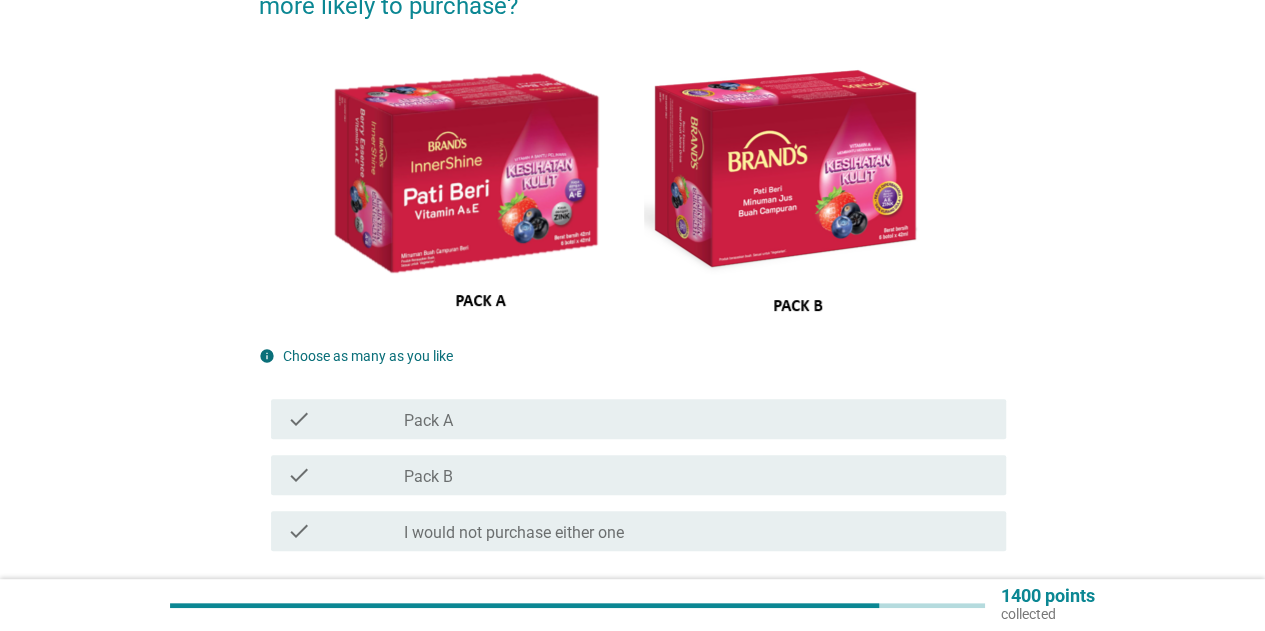 scroll, scrollTop: 200, scrollLeft: 0, axis: vertical 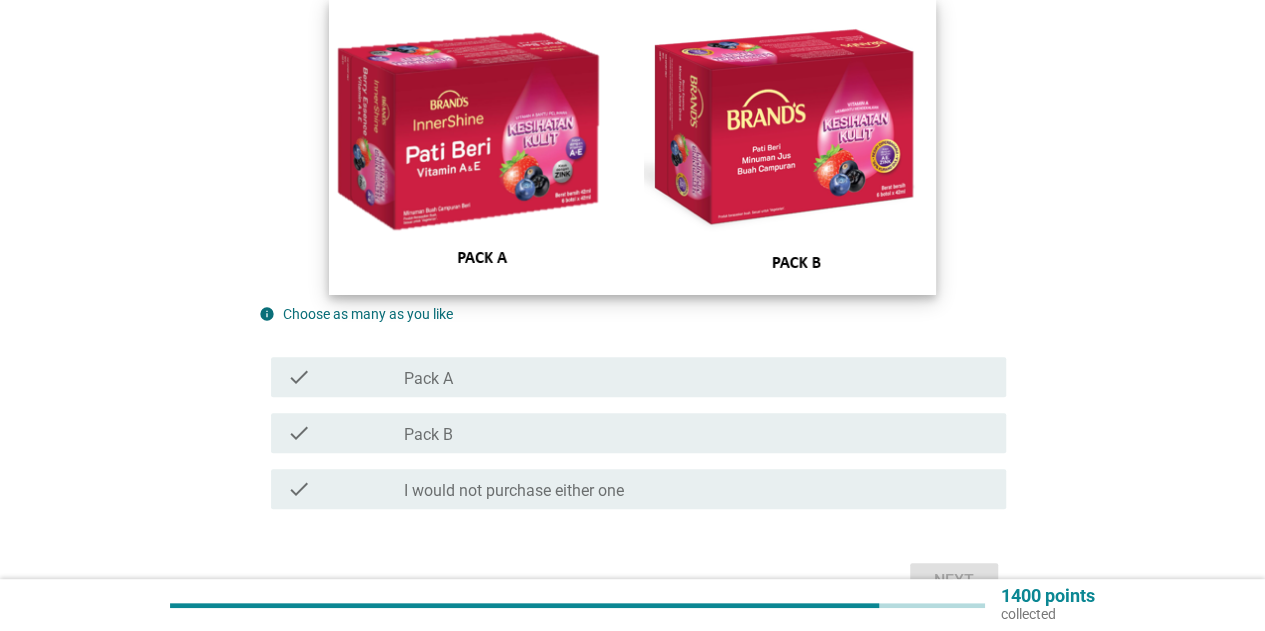 click at bounding box center (632, 146) 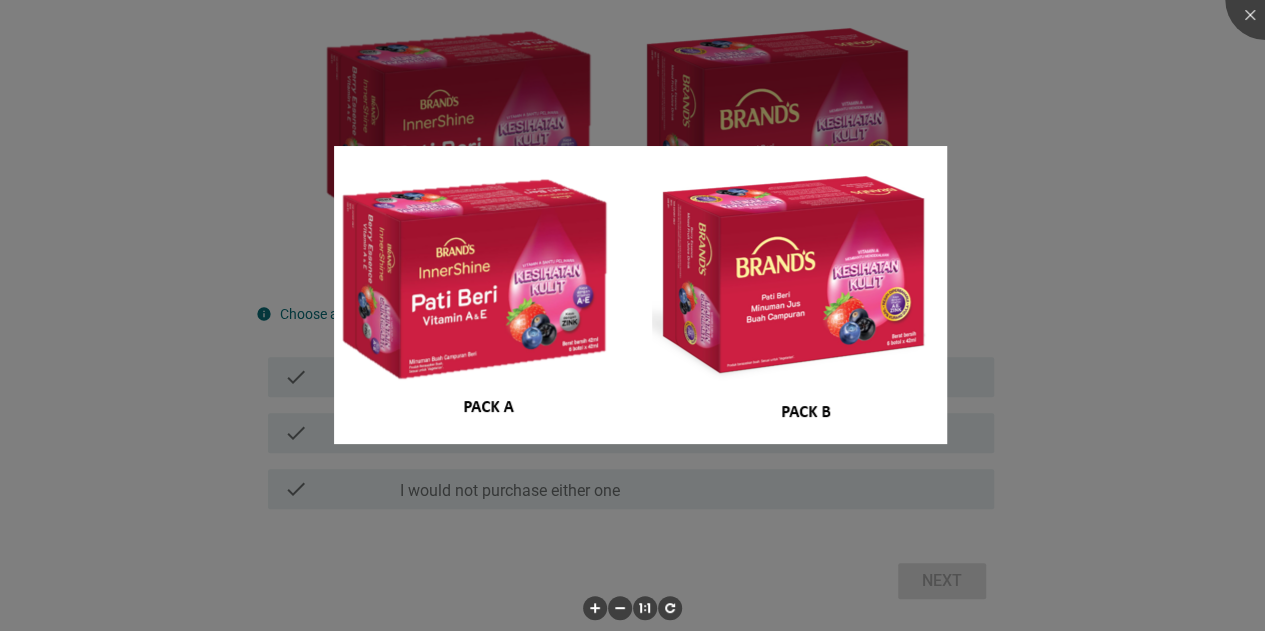click at bounding box center (632, 315) 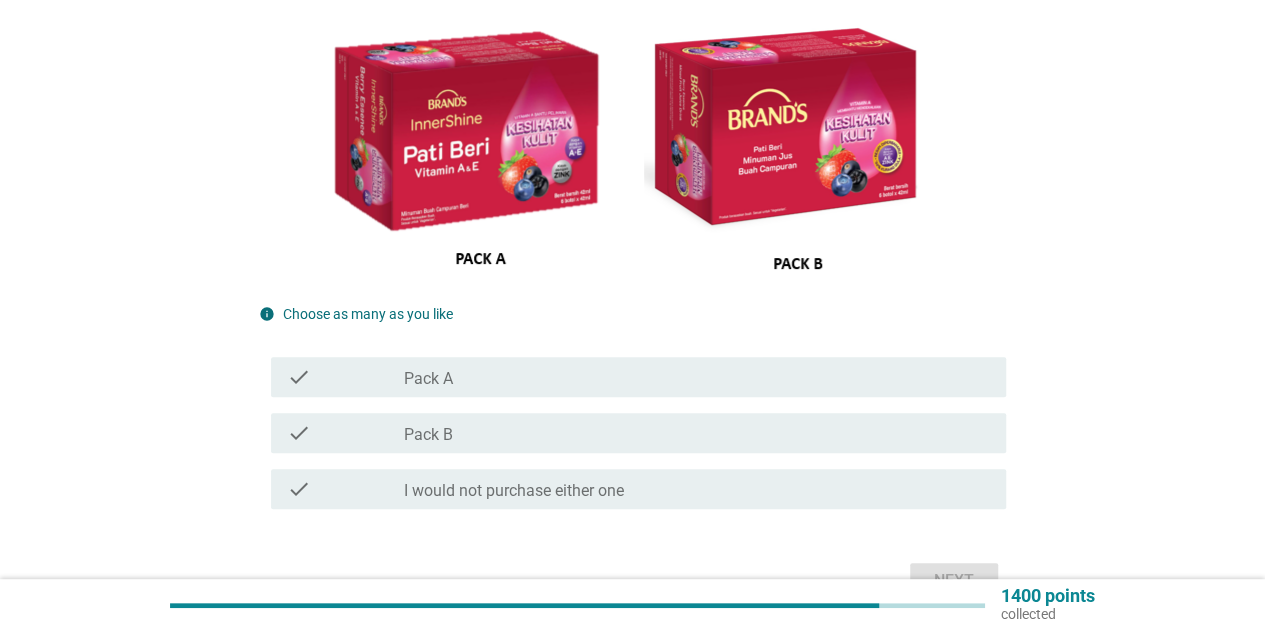 click on "I would not purchase either one" at bounding box center (514, 491) 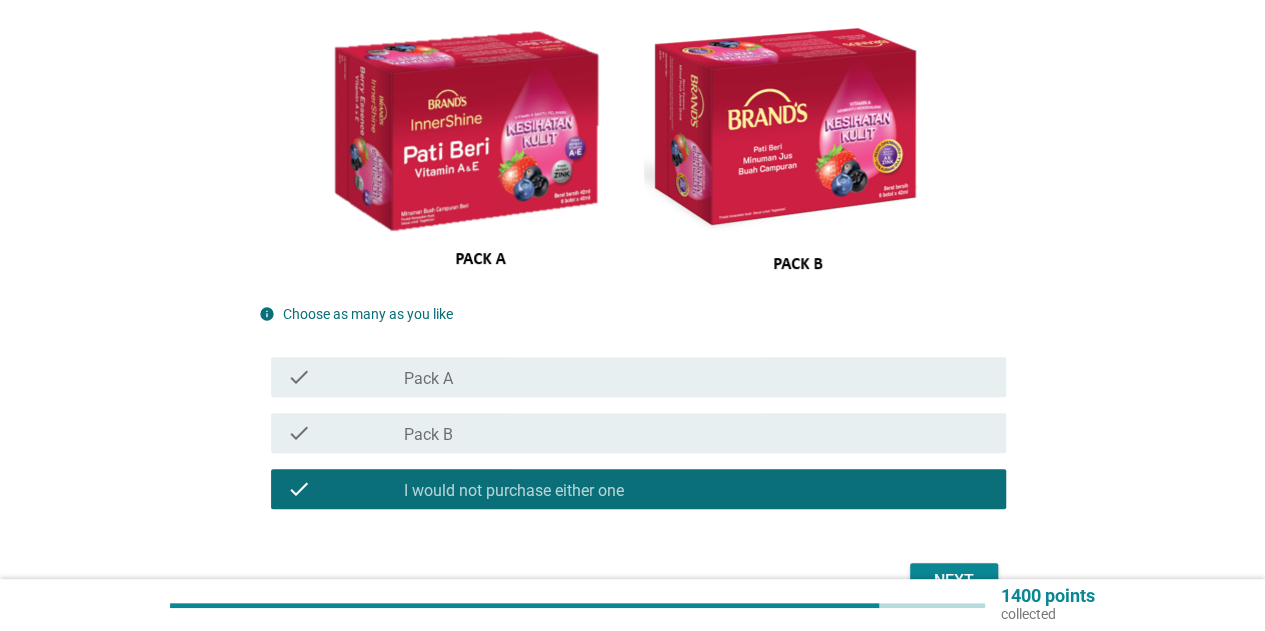 click on "check_box_outline_blank Pack B" at bounding box center [697, 433] 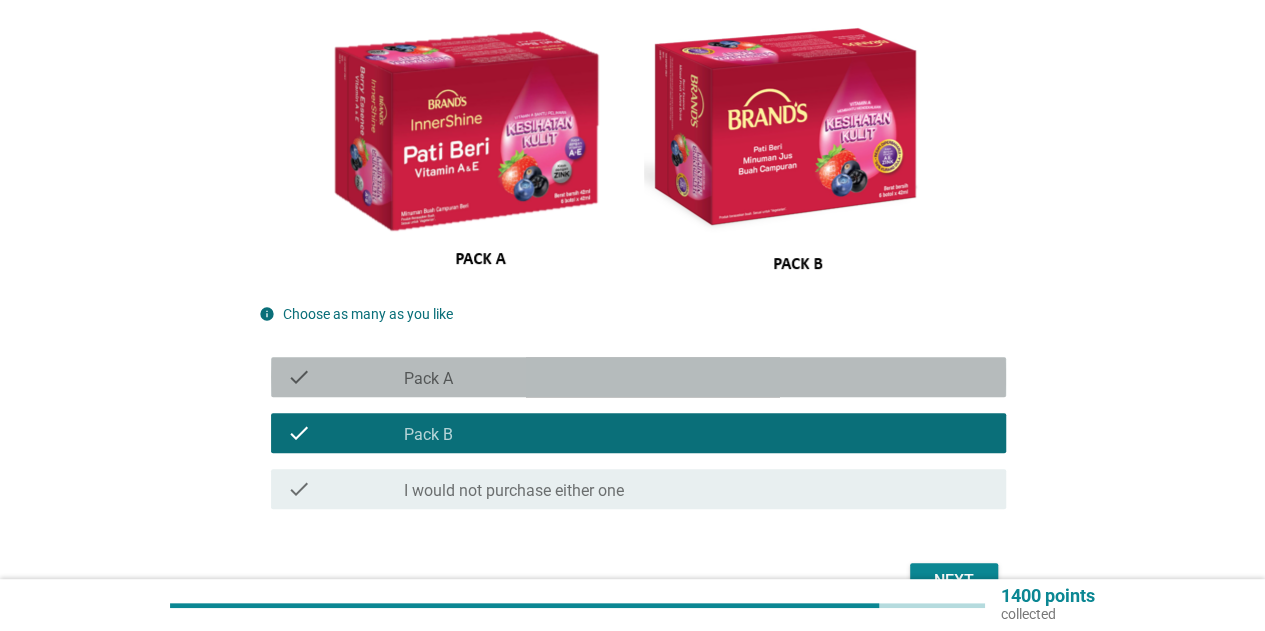 click on "check_box_outline_blank Pack A" at bounding box center (697, 377) 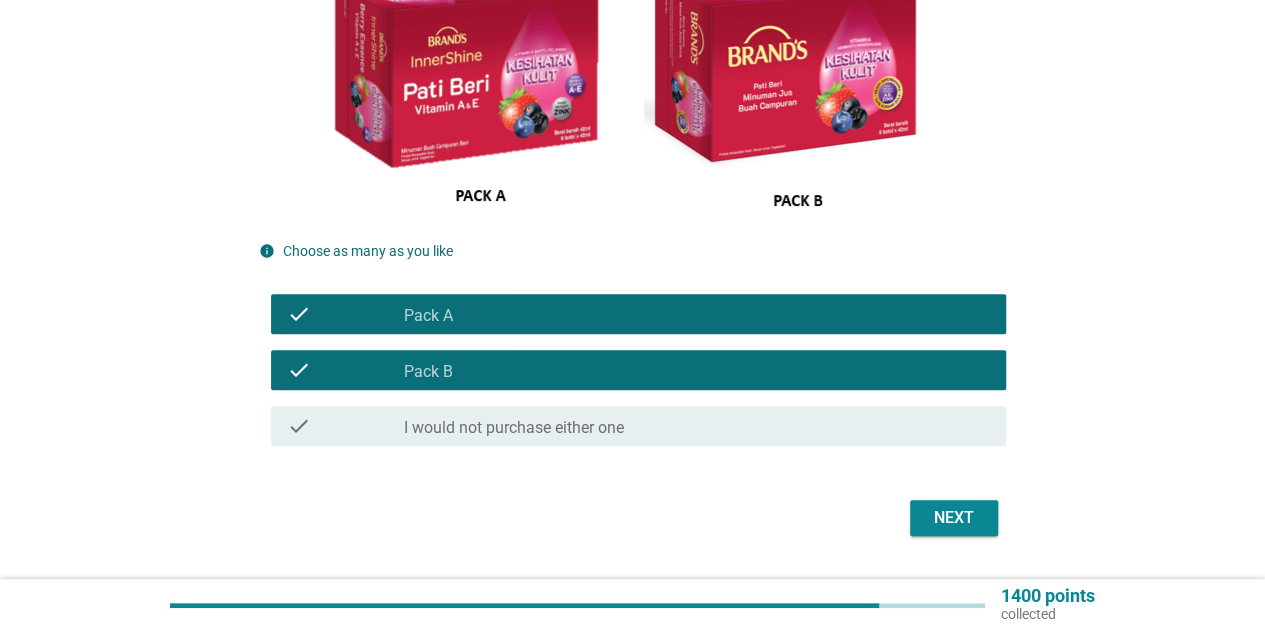 scroll, scrollTop: 316, scrollLeft: 0, axis: vertical 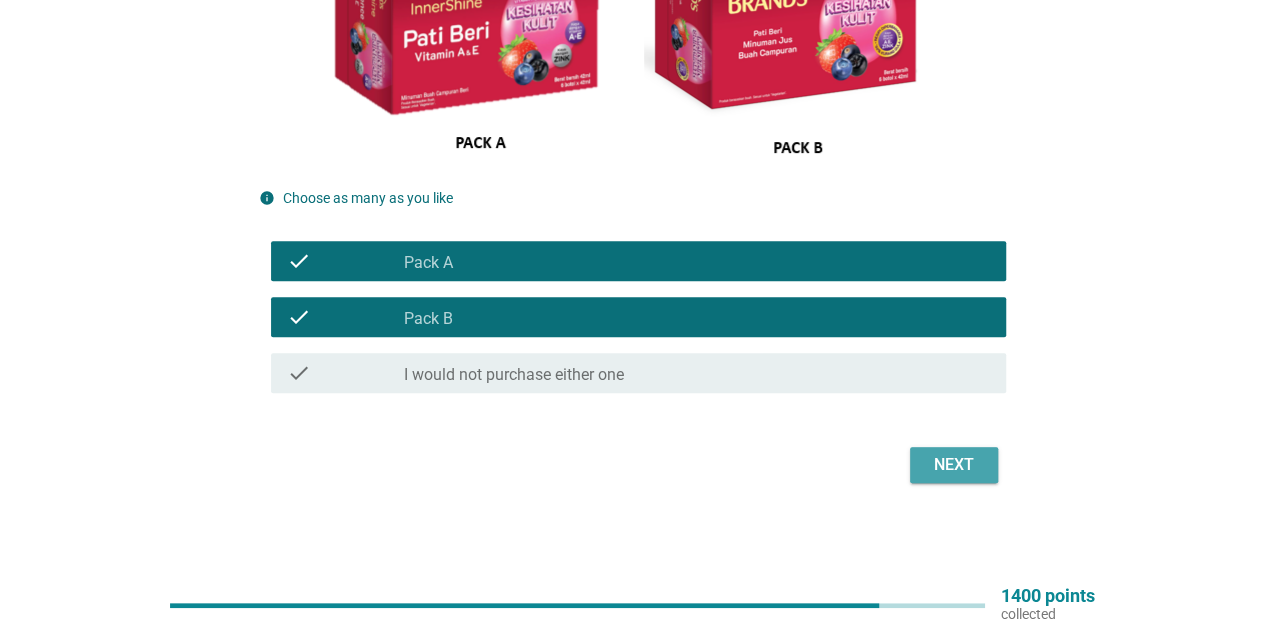 click on "Next" at bounding box center [954, 465] 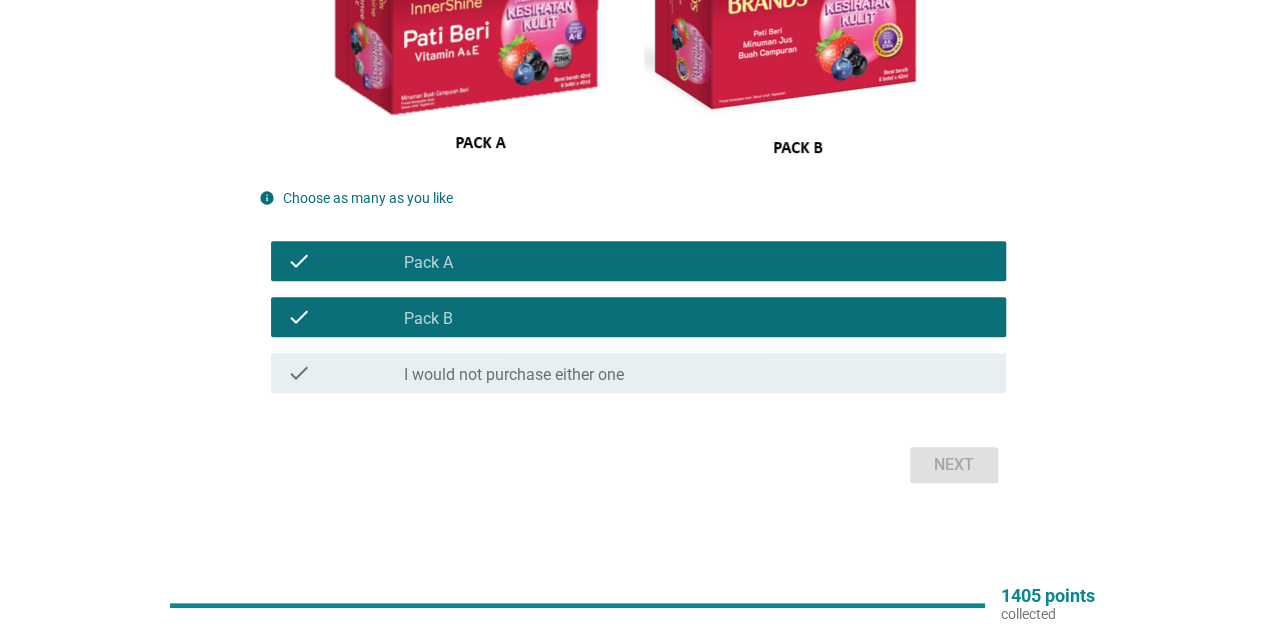 scroll, scrollTop: 0, scrollLeft: 0, axis: both 